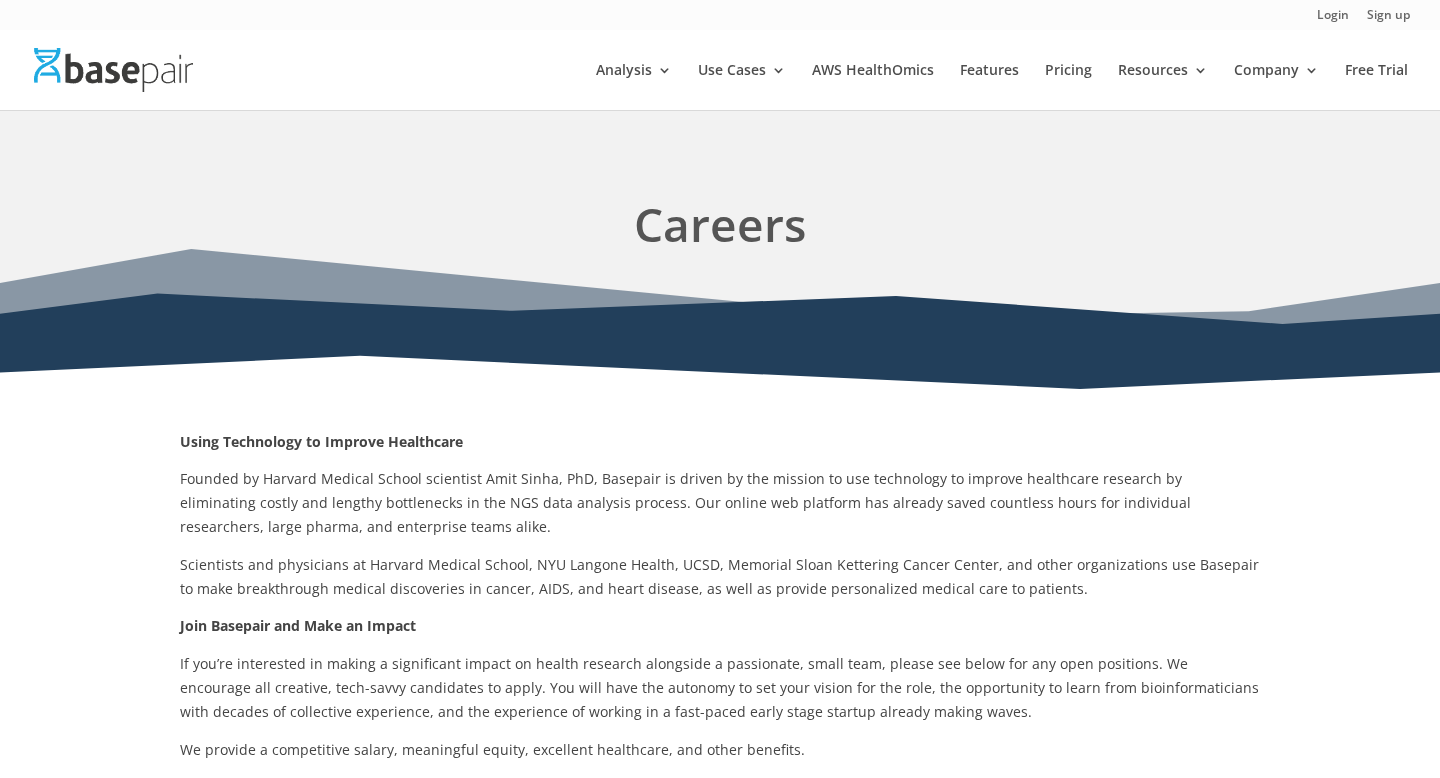 scroll, scrollTop: 0, scrollLeft: 0, axis: both 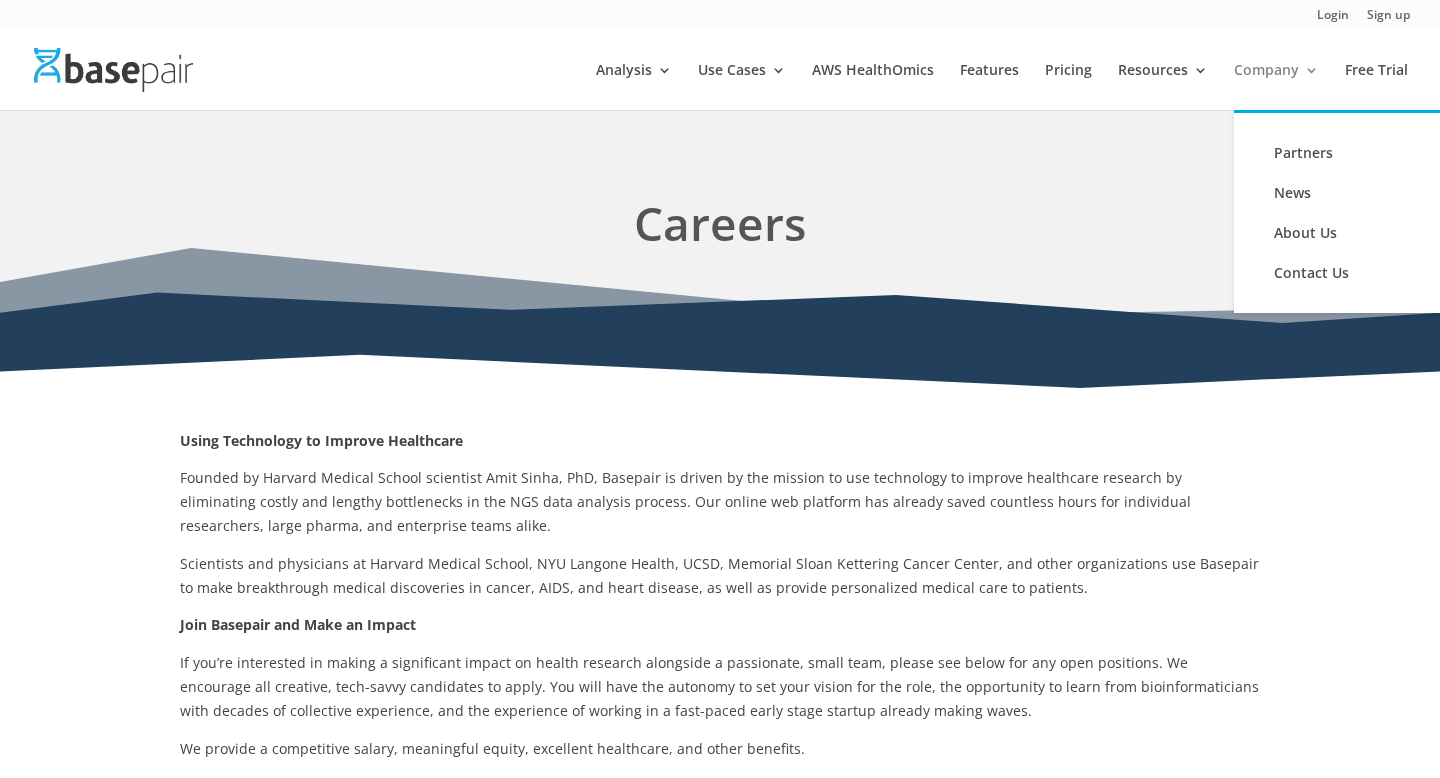 click on "Company" at bounding box center (1276, 86) 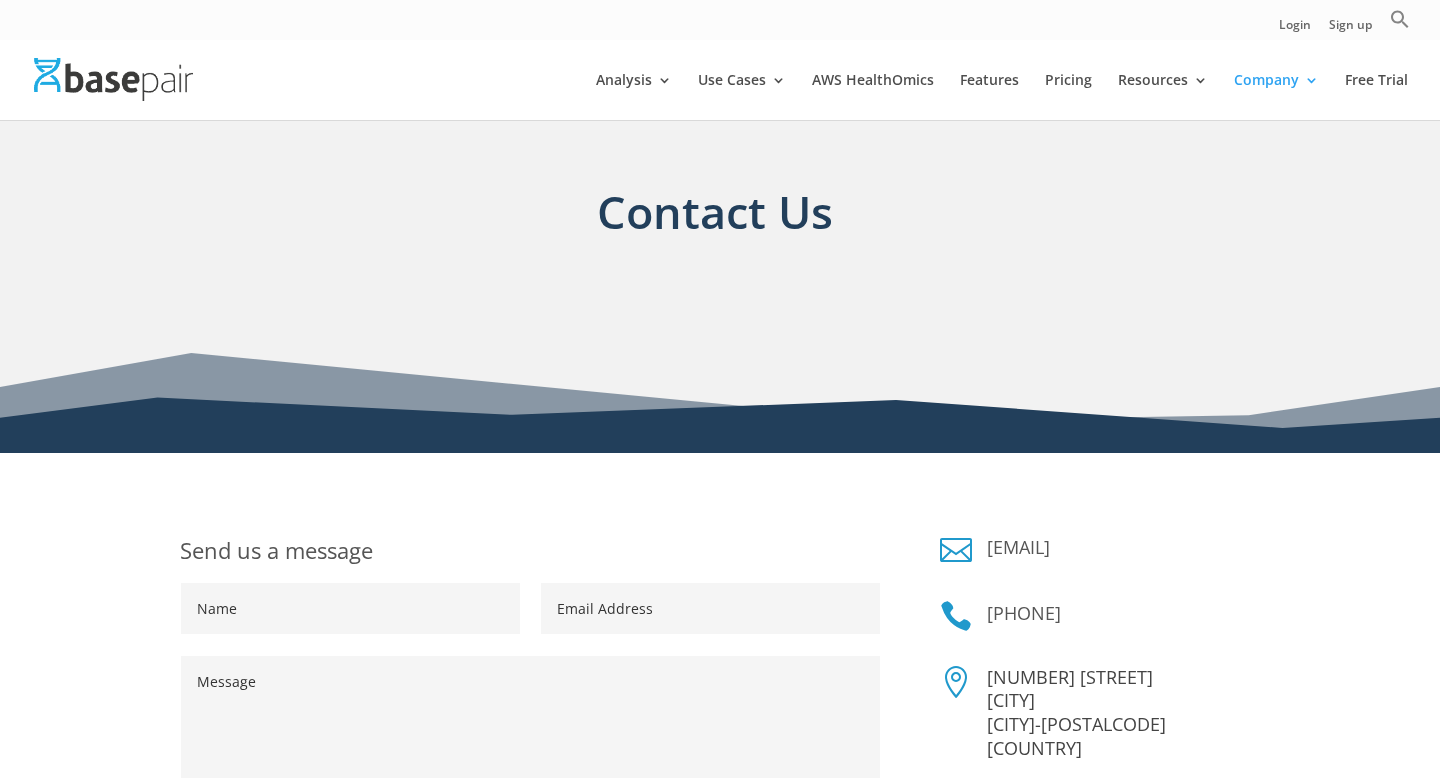 scroll, scrollTop: 0, scrollLeft: 0, axis: both 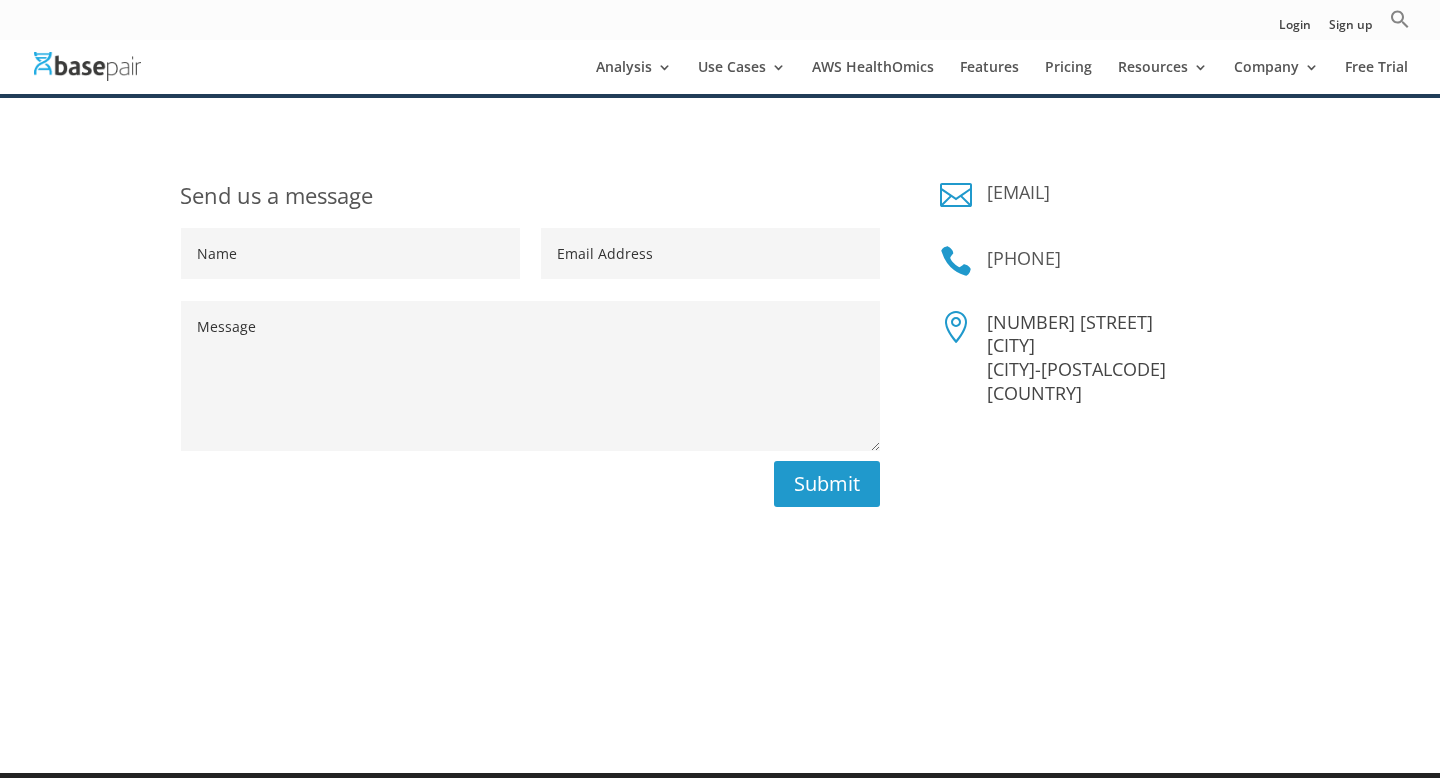 click on "Send us a message
Name
Email Address
Message
Submit

[EMAIL]

[PHONE]

[NUMBER] [STREET] [CITY] [POSTALCODE] [COUNTRY]" at bounding box center [720, 435] 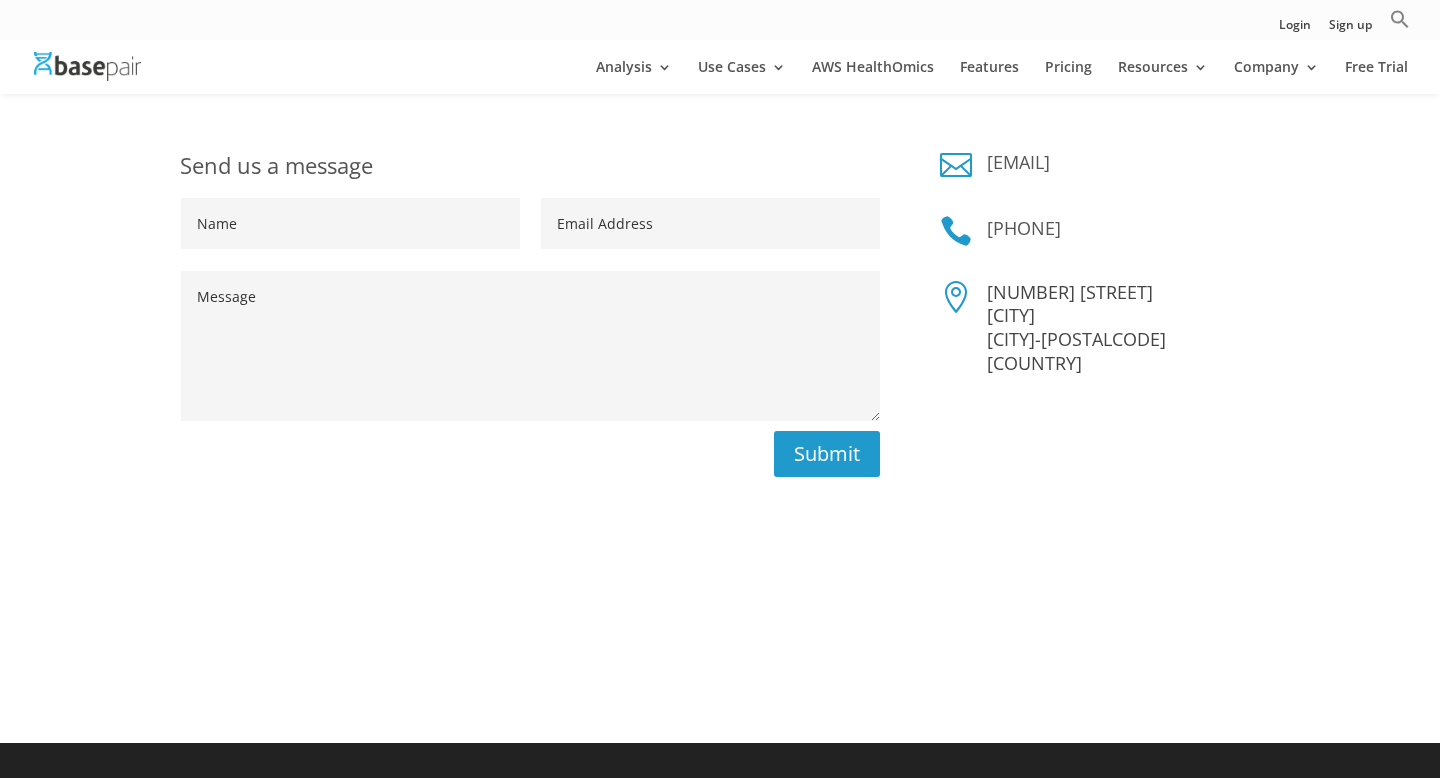 scroll, scrollTop: 361, scrollLeft: 0, axis: vertical 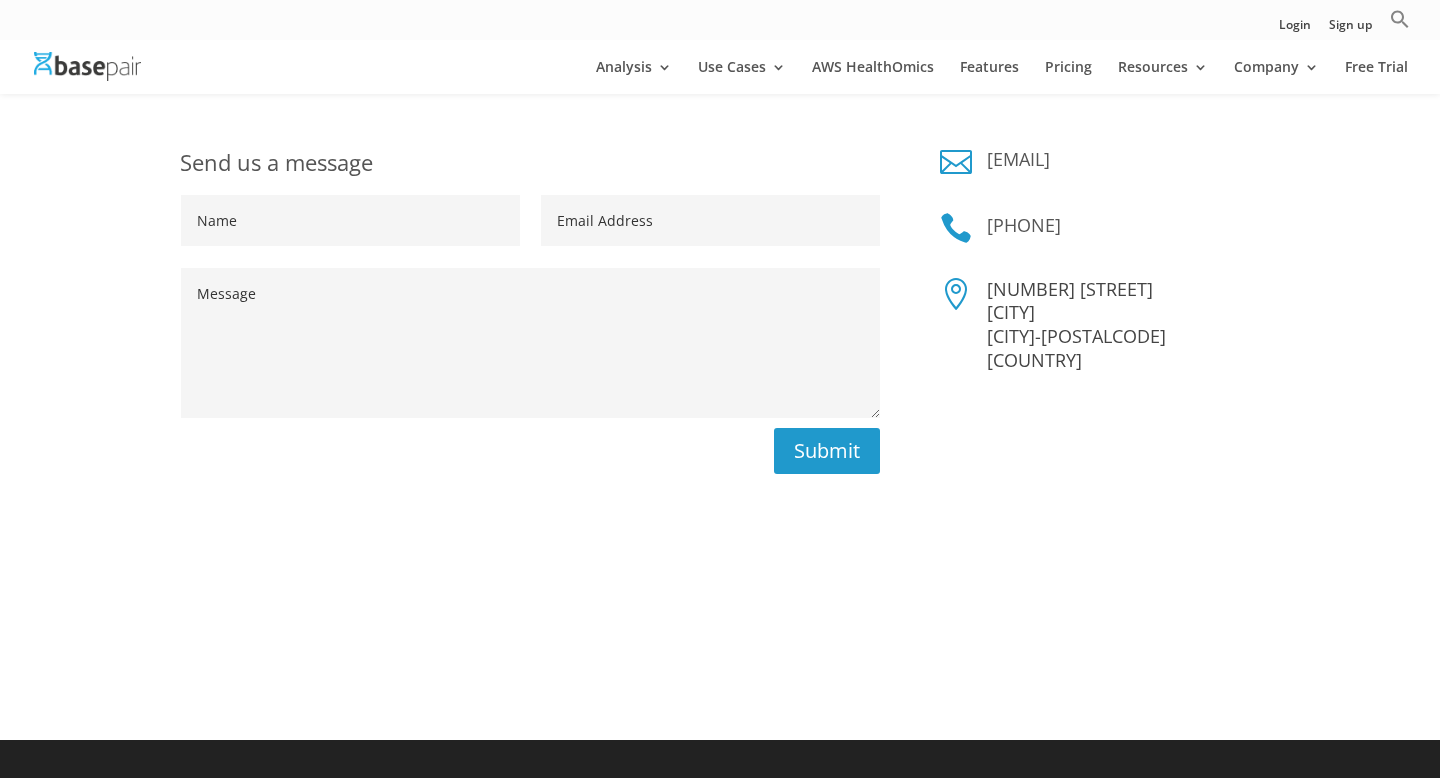click on "Message" at bounding box center [531, 343] 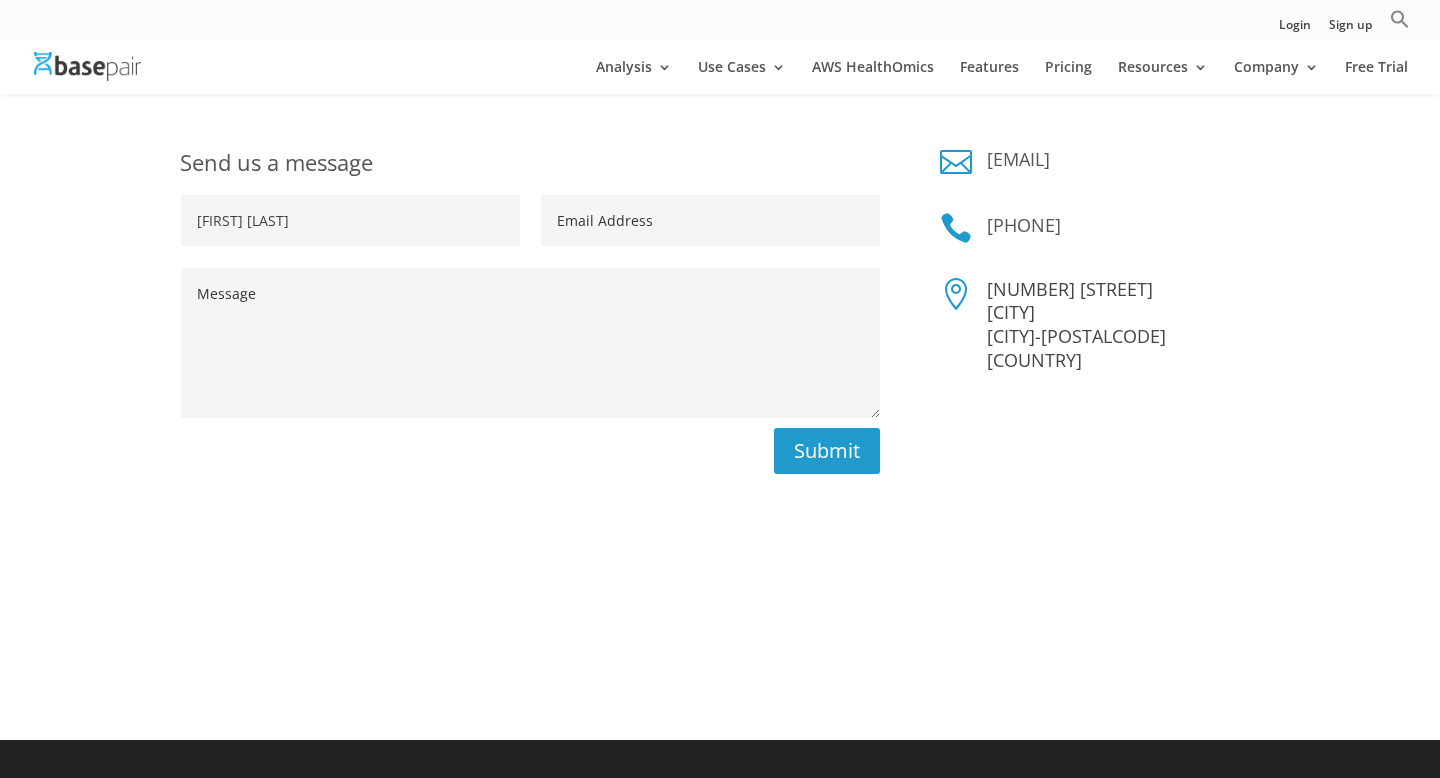 type on "Nacim Kerrouche" 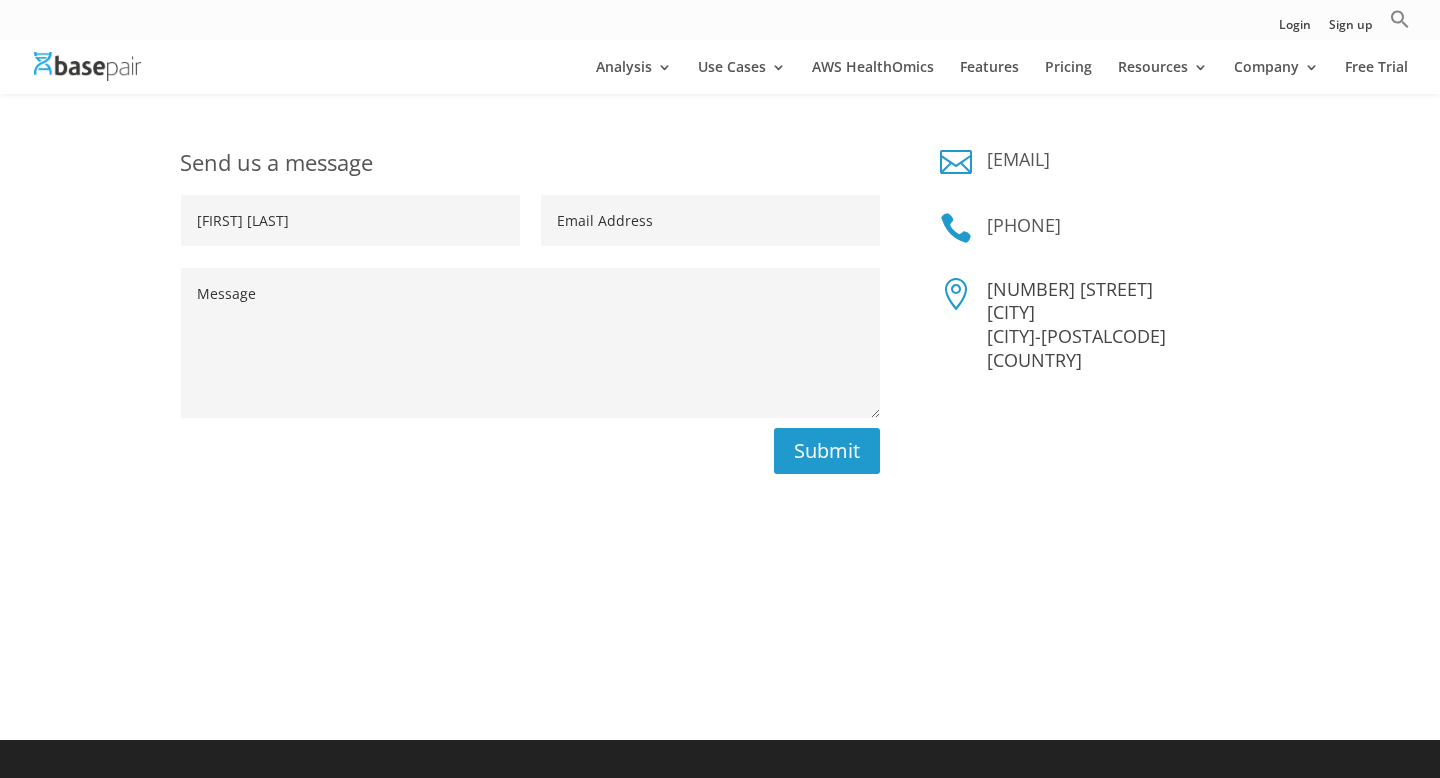 click on "Email Address" at bounding box center (710, 220) 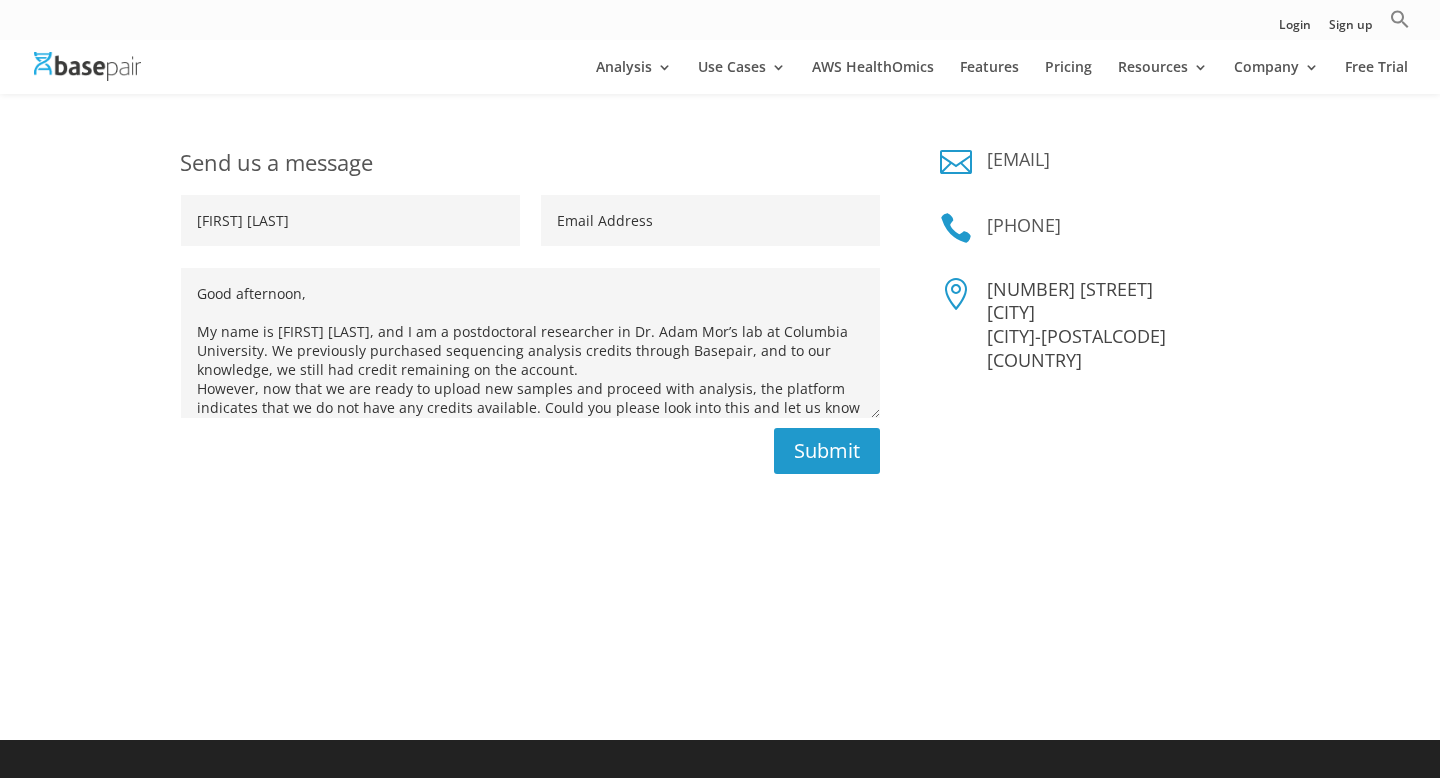 scroll, scrollTop: 170, scrollLeft: 0, axis: vertical 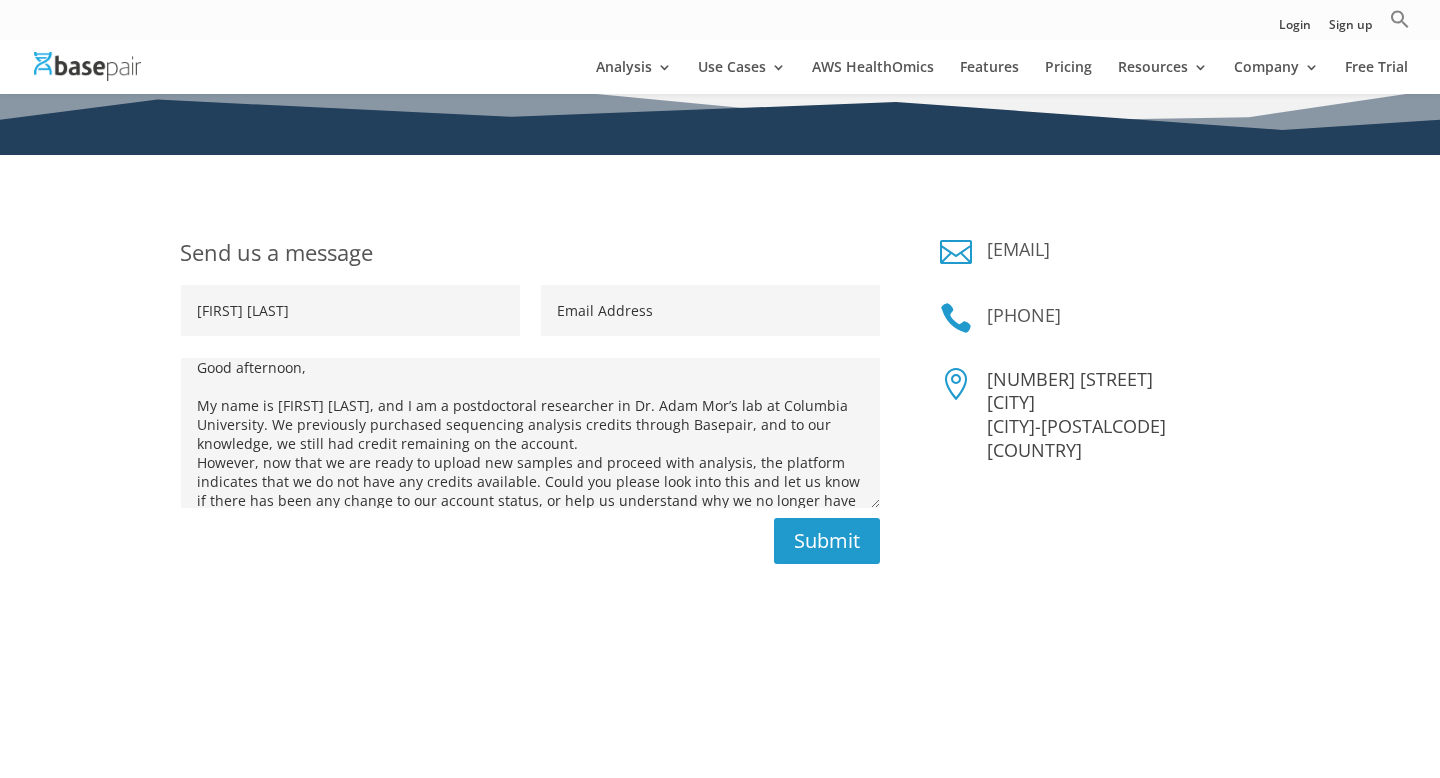 type on "Good afternoon,
My name is Nacim Kerrouche, and I am a postdoctoral researcher in Dr. Adam Mor’s lab at Columbia University. We previously purchased sequencing analysis credits through Basepair, and to our knowledge, we still had credit remaining on the account.
However, now that we are ready to upload new samples and proceed with analysis, the platform indicates that we do not have any credits available. Could you please look into this and let us know if there has been any change to our account status, or help us understand why we no longer have access to the credits we expected?
Your help in resolving this would be much appreciated, as we are hoping to move forward with our data analysis soon.
Thank you in advance,
Nacim" 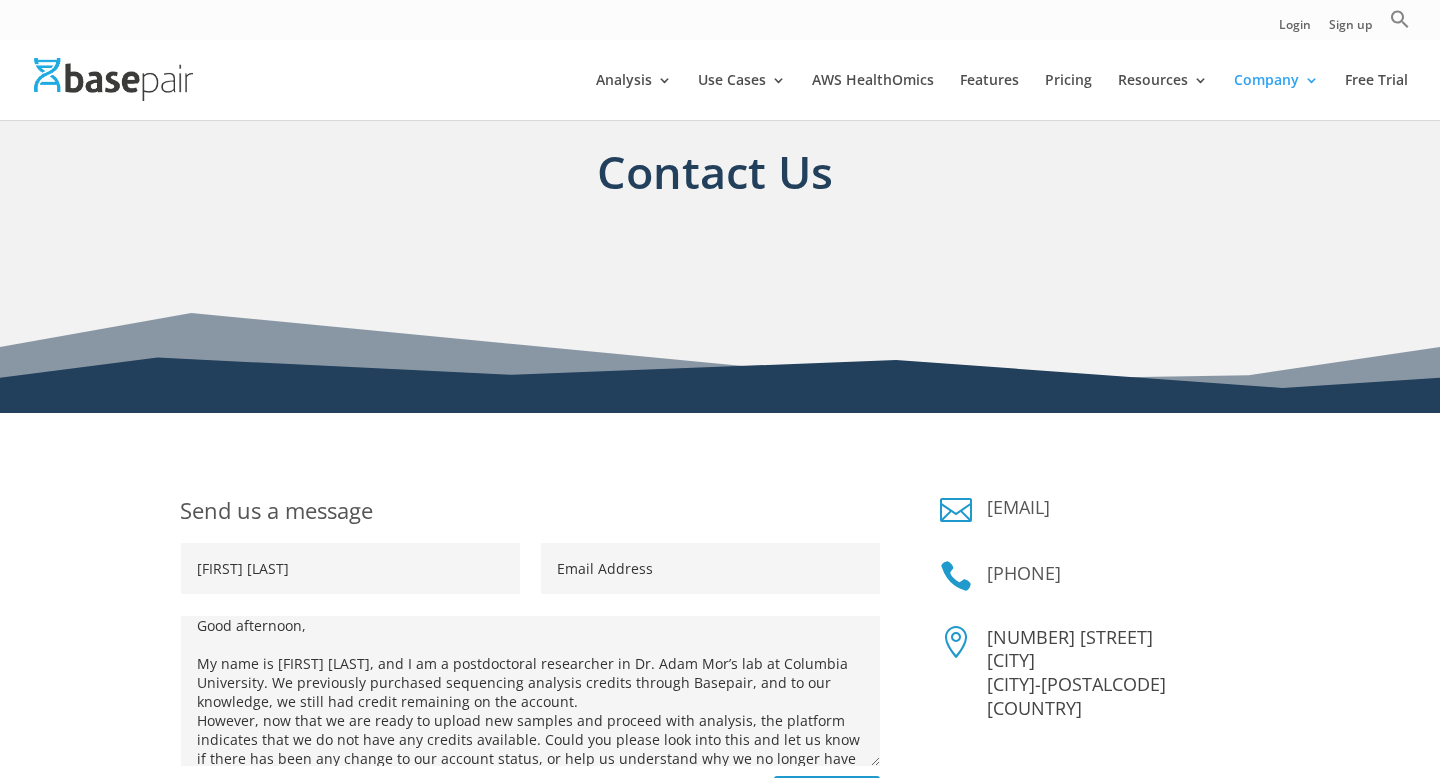 scroll, scrollTop: 0, scrollLeft: 0, axis: both 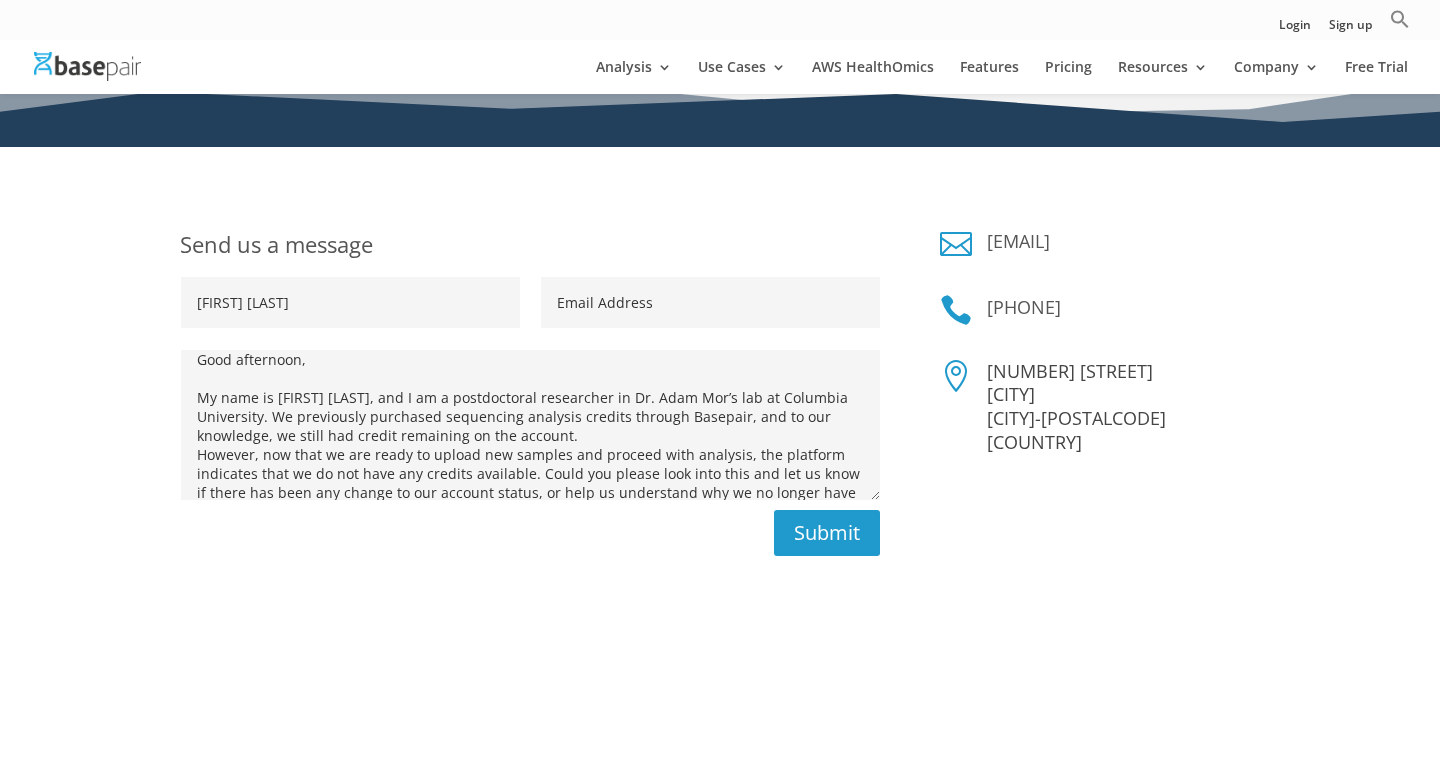 copy on "sales@basepairtech.com" 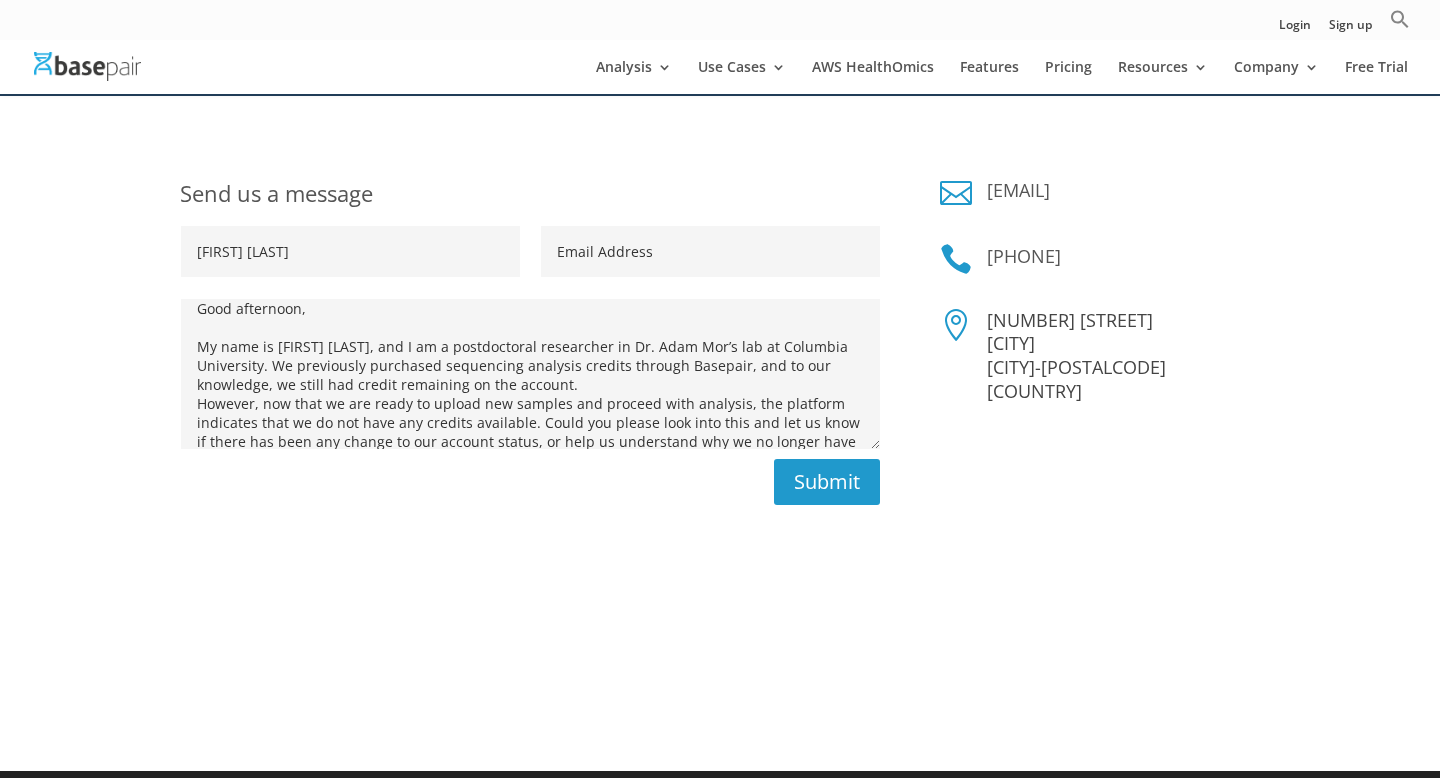 scroll, scrollTop: 412, scrollLeft: 0, axis: vertical 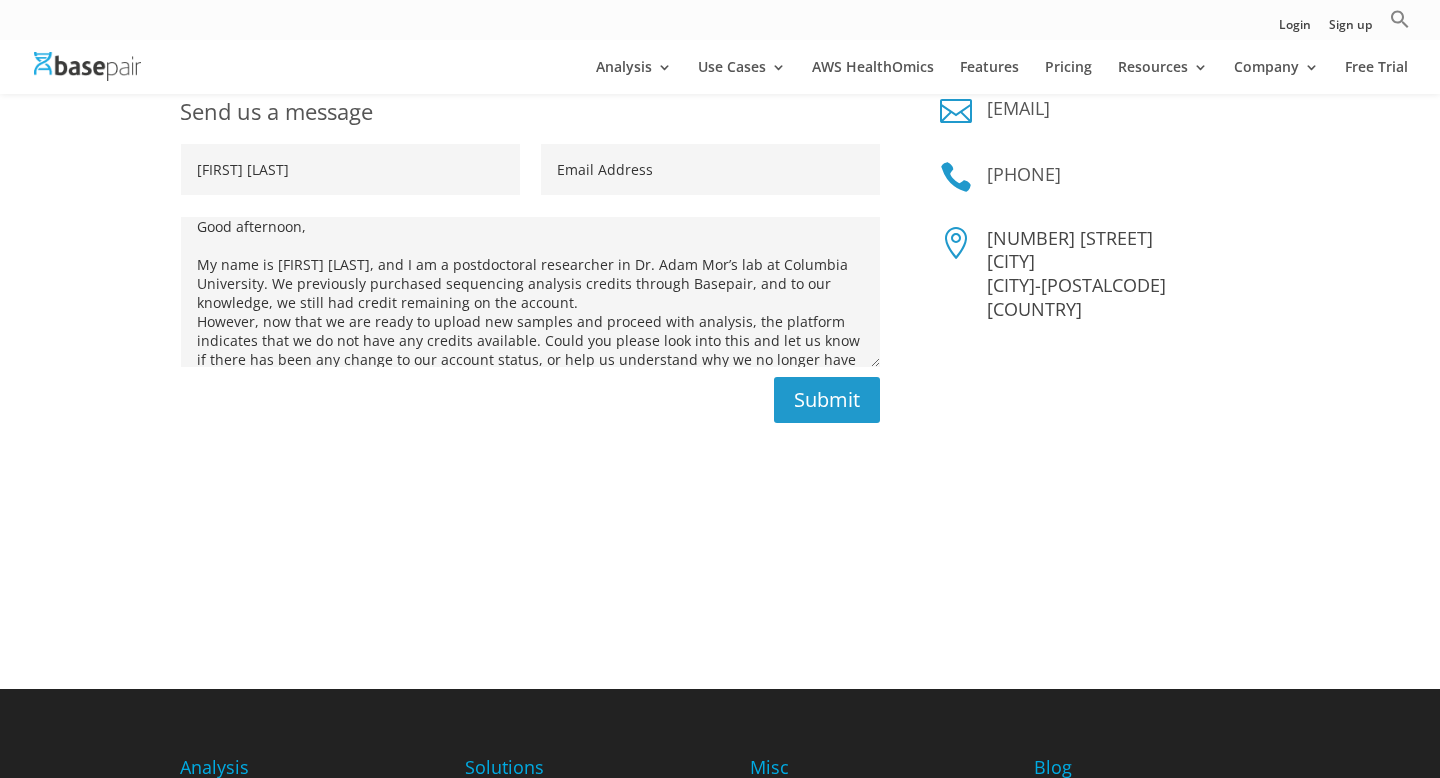 click on "Email Address" at bounding box center [710, 169] 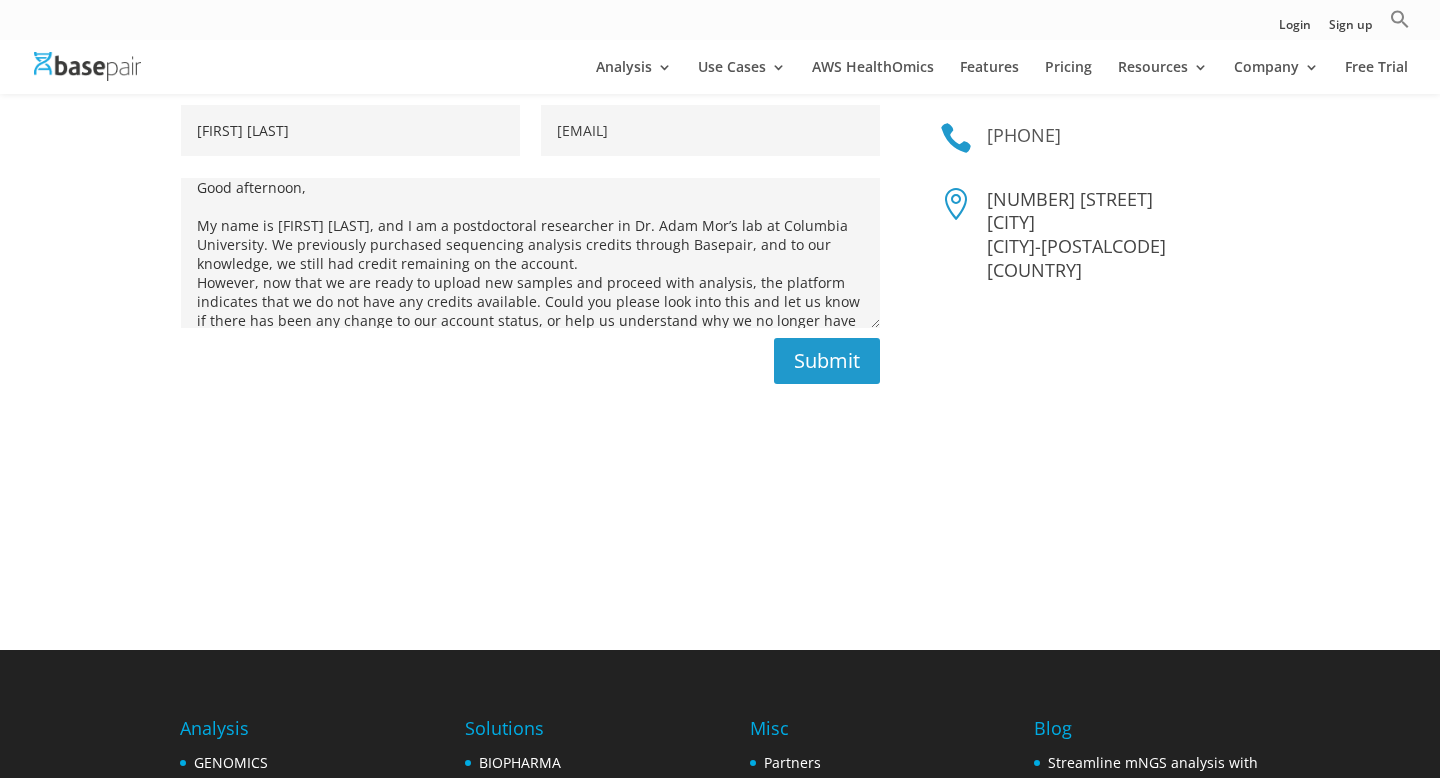 scroll, scrollTop: 444, scrollLeft: 0, axis: vertical 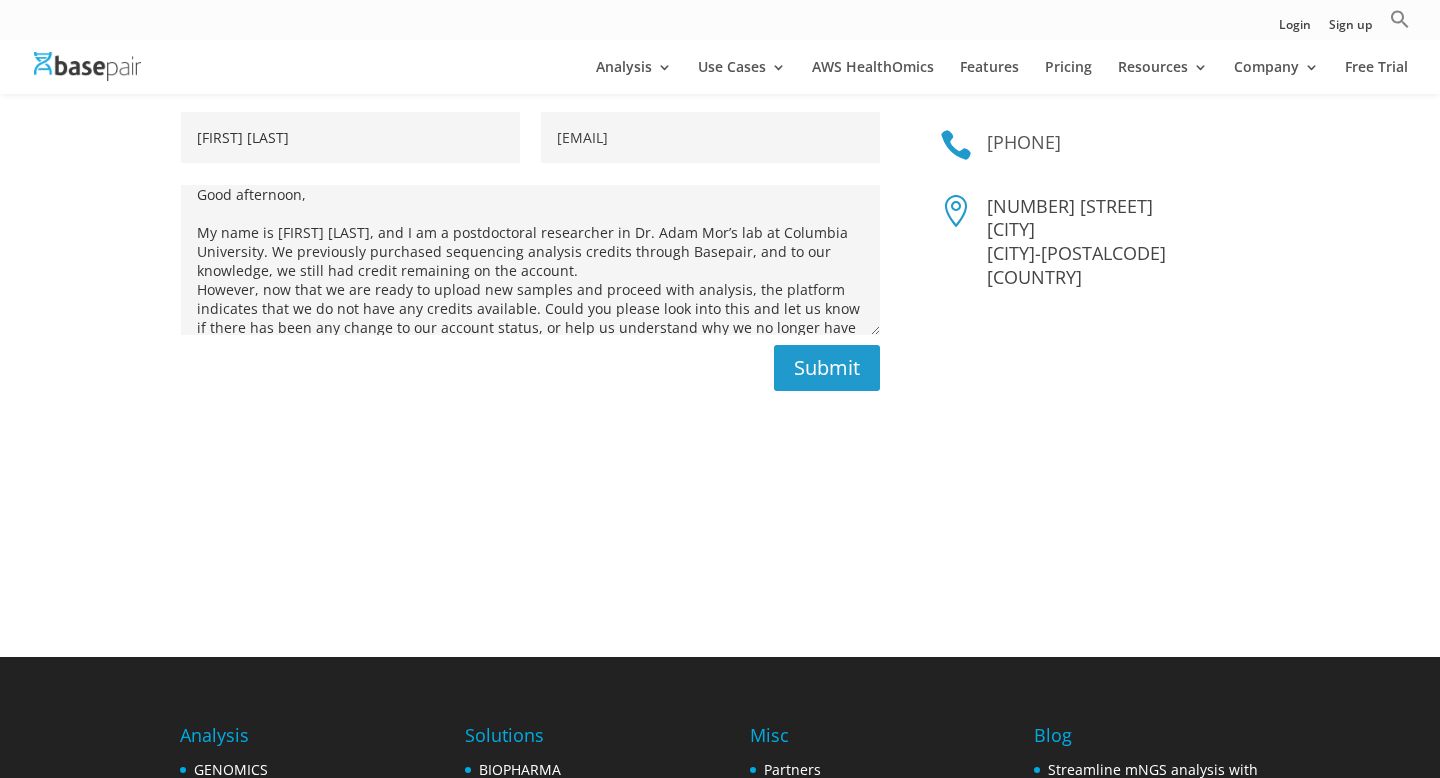 type on "nk3234@cumc.columbia.edu" 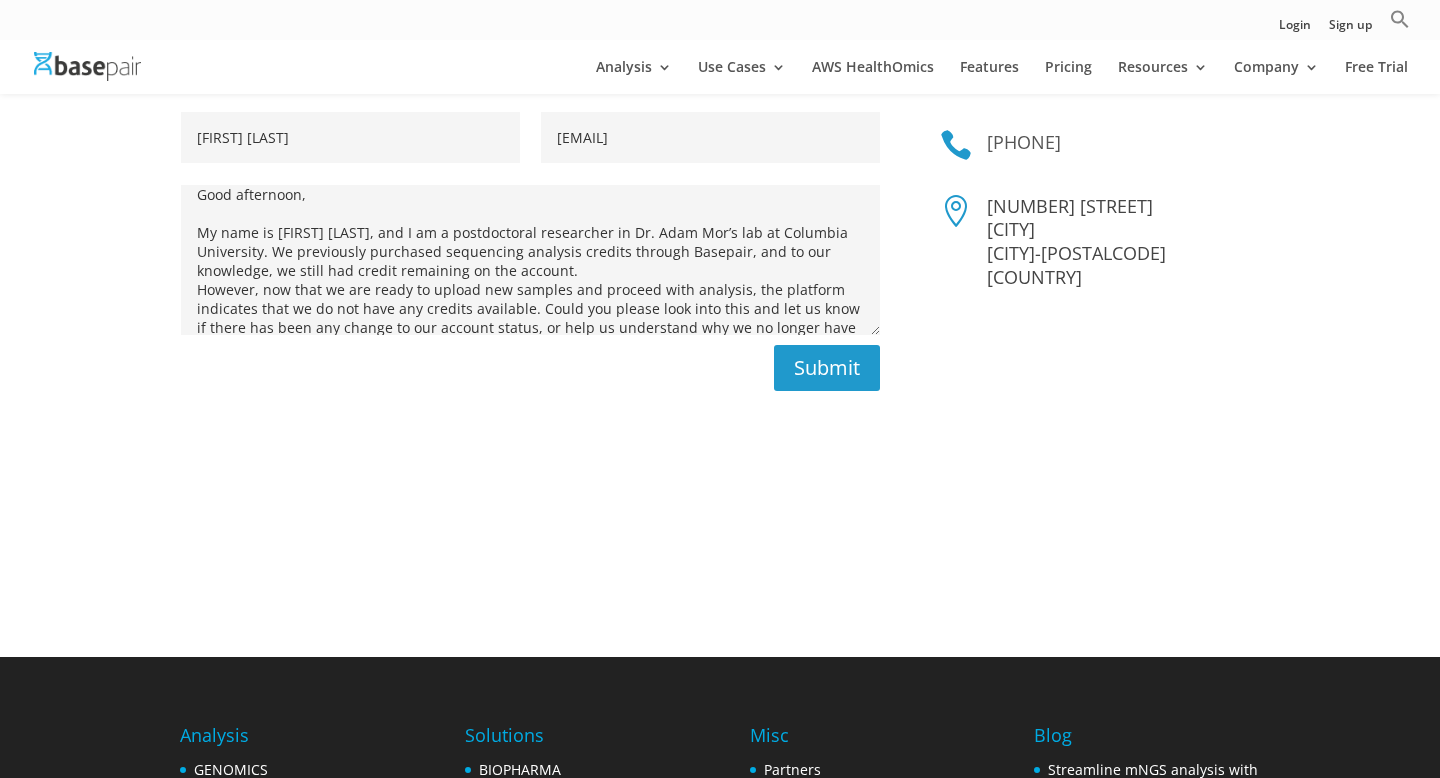 drag, startPoint x: 199, startPoint y: 197, endPoint x: 574, endPoint y: 309, distance: 391.3681 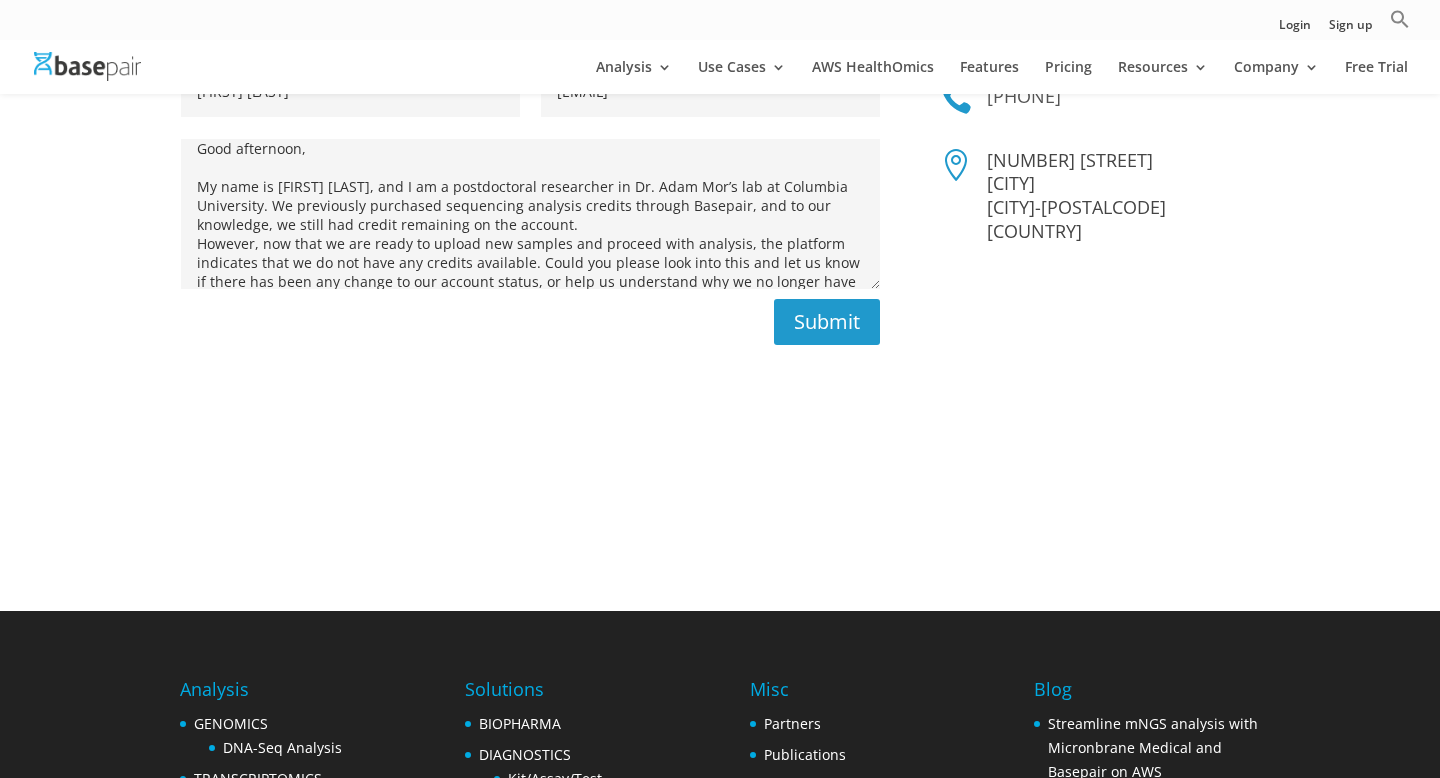 scroll, scrollTop: 487, scrollLeft: 0, axis: vertical 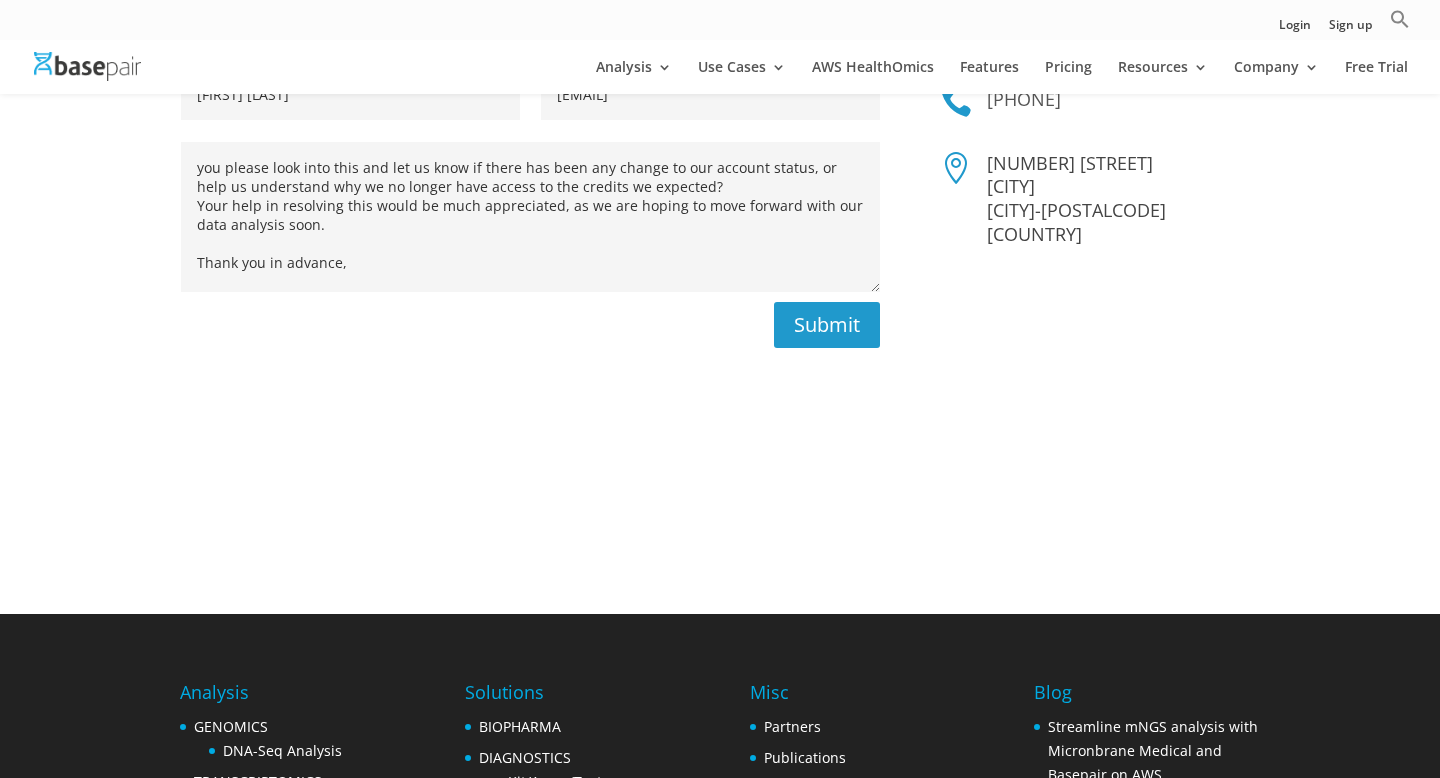 drag, startPoint x: 344, startPoint y: 271, endPoint x: 151, endPoint y: 152, distance: 226.73773 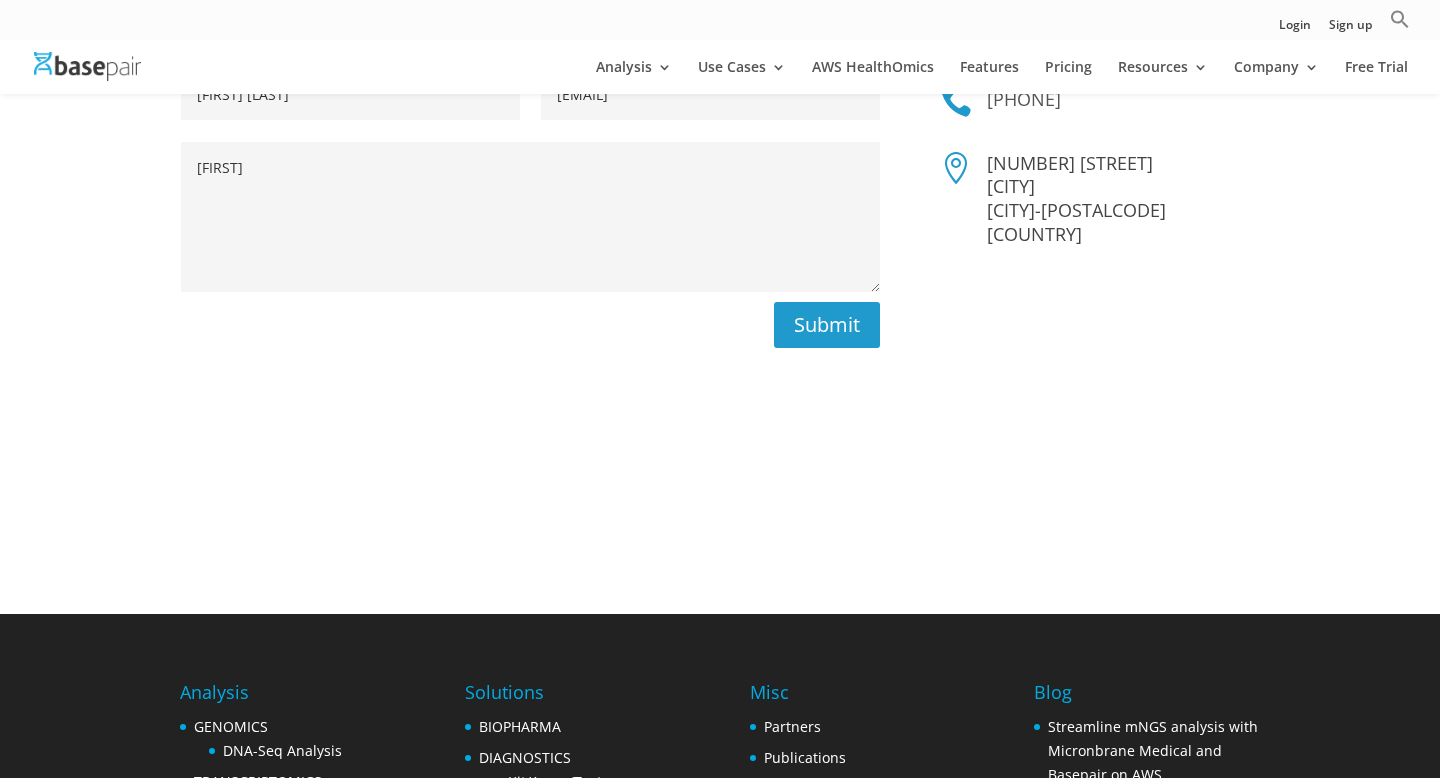 drag, startPoint x: 261, startPoint y: 211, endPoint x: 132, endPoint y: 146, distance: 144.45068 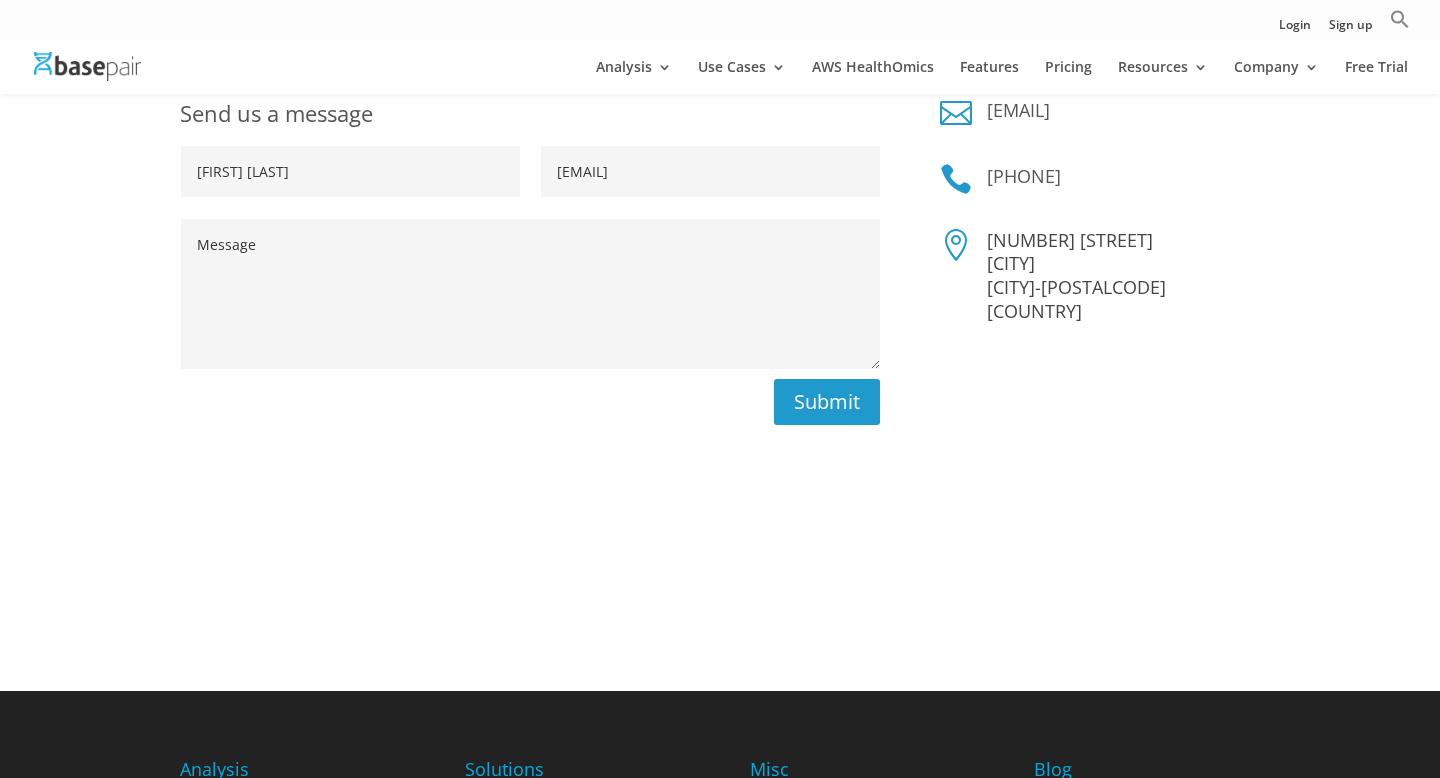 scroll, scrollTop: 409, scrollLeft: 0, axis: vertical 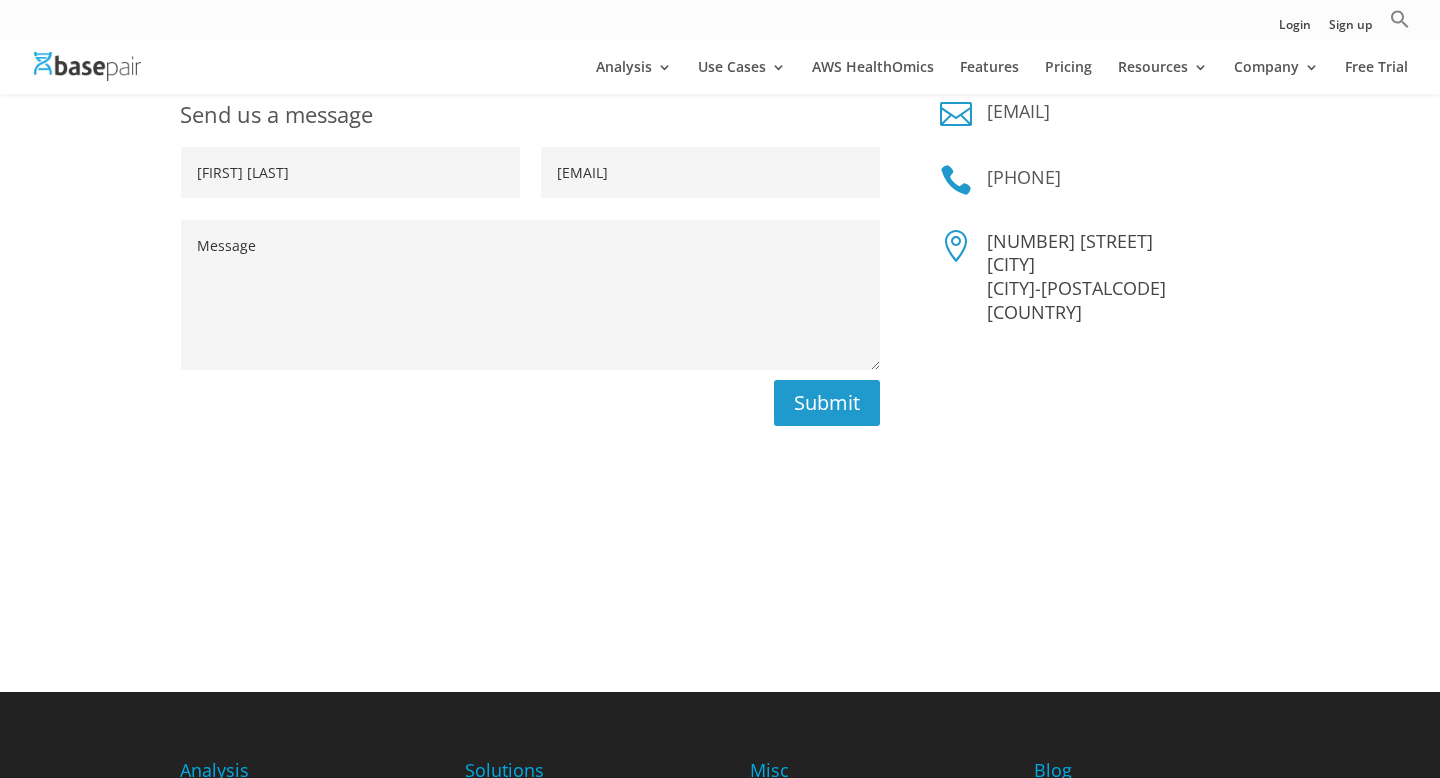 paste on "Good afternoon,
My name is Nacim Kerrouche, and I am a postdoctoral researcher in Dr. Adam Mor’s lab at Columbia University. We previously purchased sequencing analysis credits through Basepair, and to our knowledge, we still had credit remaining on the account.
However, now that we are ready to upload new samples and proceed with analysis, the platform indicates that we do not have any credits available. Could you please look into this and let us know if there has been any change to our account status, or help us understand why we no longer have access to the credits we expected?
Your help in resolving this would be much appreciated, as we are hoping to move forward with our data analysis soon.
Thank you in advance,
Nacim" 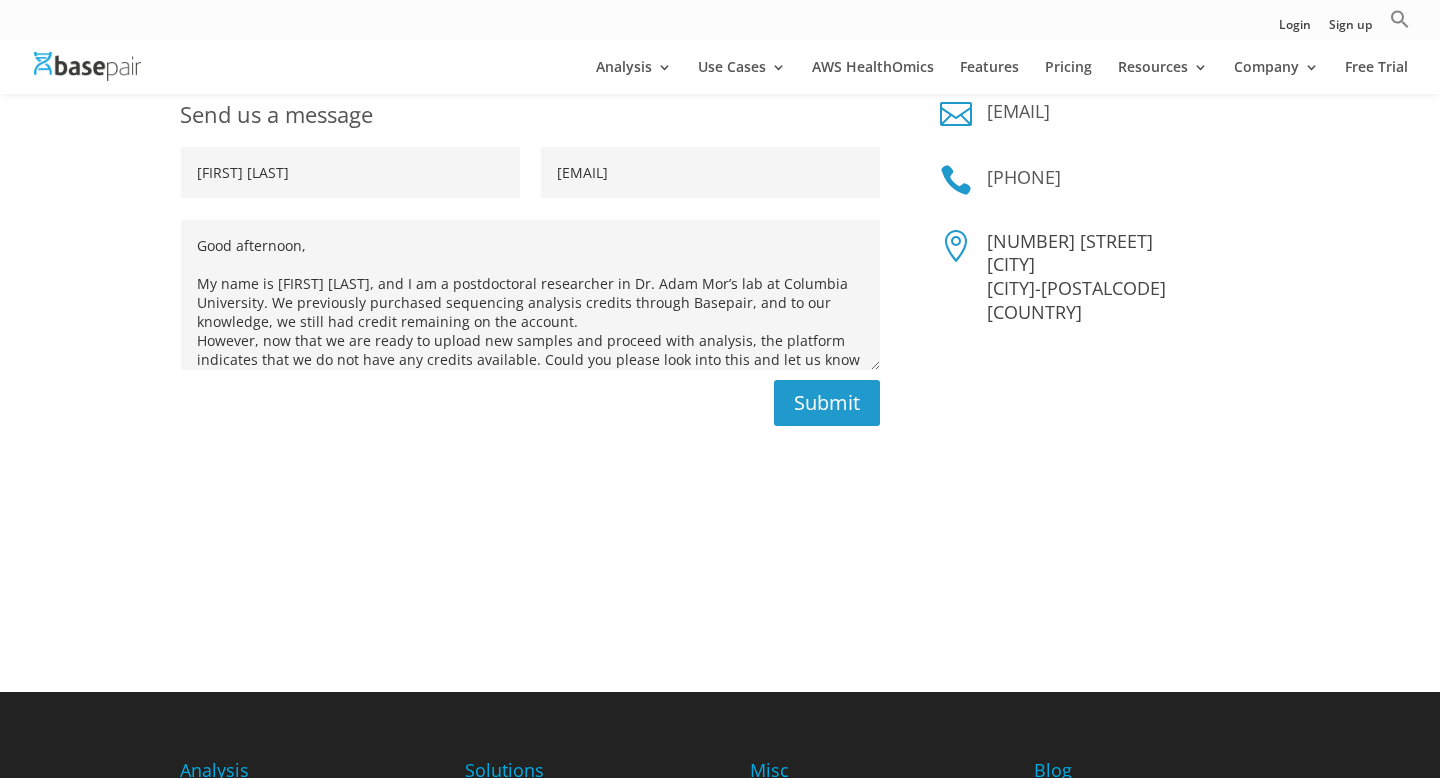 scroll, scrollTop: 151, scrollLeft: 0, axis: vertical 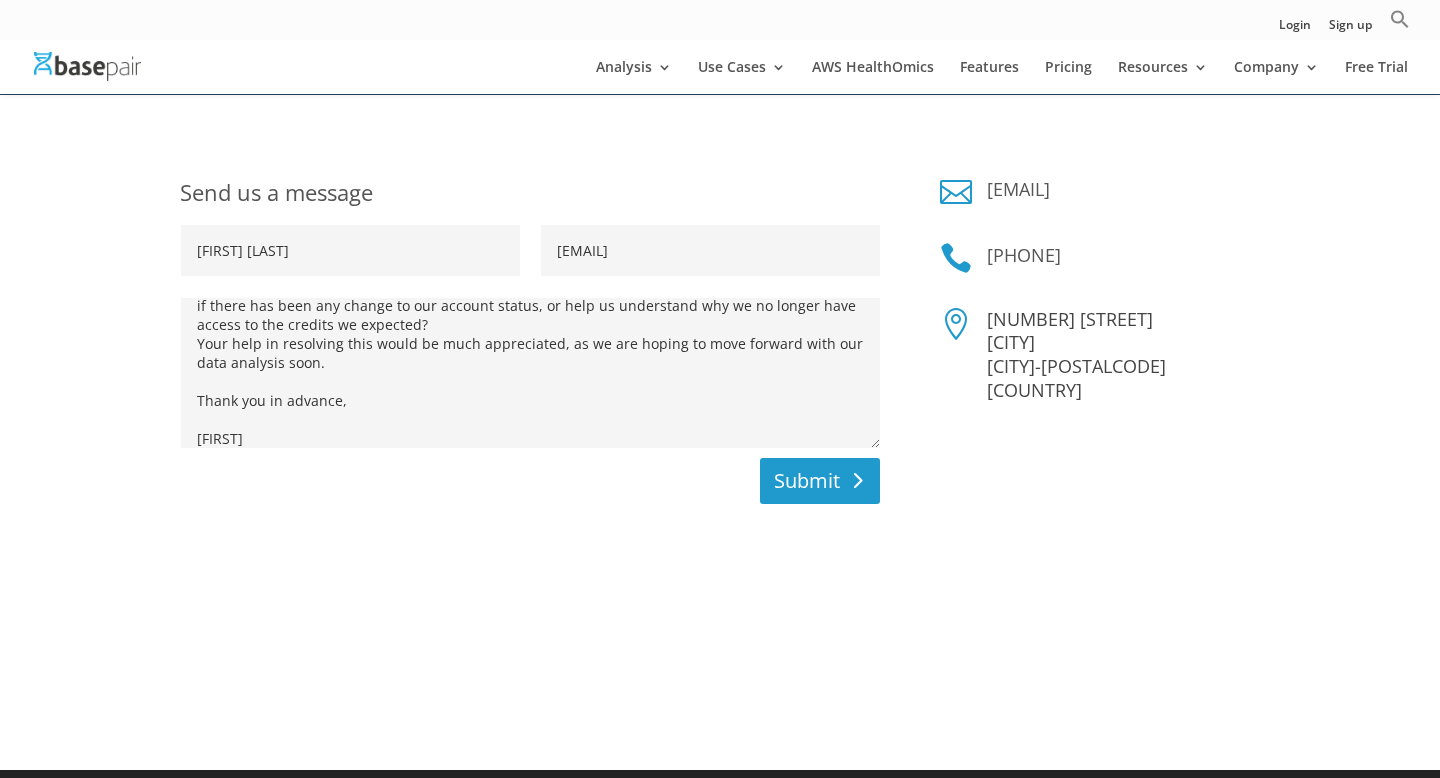 type on "Good afternoon,
My name is Nacim Kerrouche, and I am a postdoctoral researcher in Dr. Adam Mor’s lab at Columbia University. We previously purchased sequencing analysis credits through Basepair, and to our knowledge, we still had credit remaining on the account.
However, now that we are ready to upload new samples and proceed with analysis, the platform indicates that we do not have any credits available. Could you please look into this and let us know if there has been any change to our account status, or help us understand why we no longer have access to the credits we expected?
Your help in resolving this would be much appreciated, as we are hoping to move forward with our data analysis soon.
Thank you in advance,
Nacim" 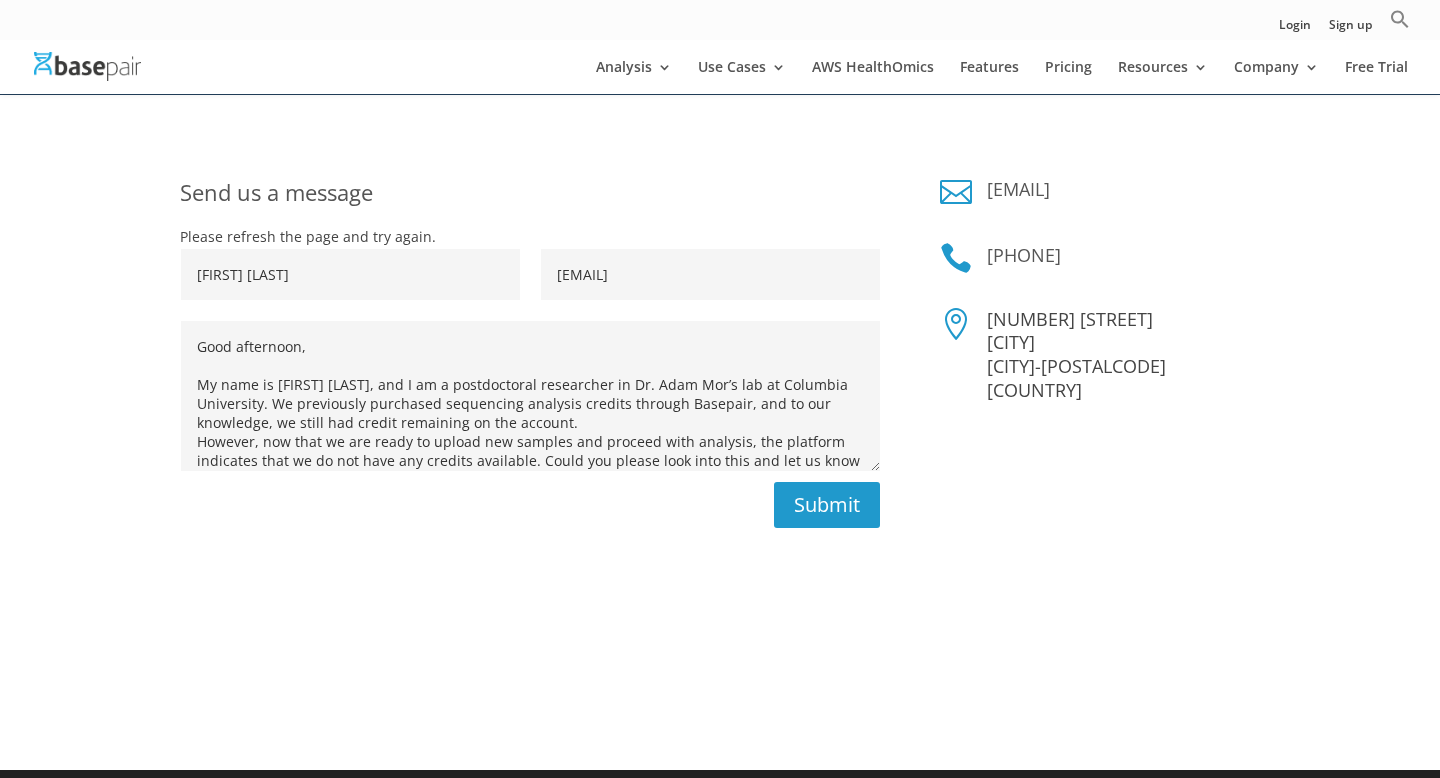 drag, startPoint x: 198, startPoint y: 345, endPoint x: 563, endPoint y: 633, distance: 464.9398 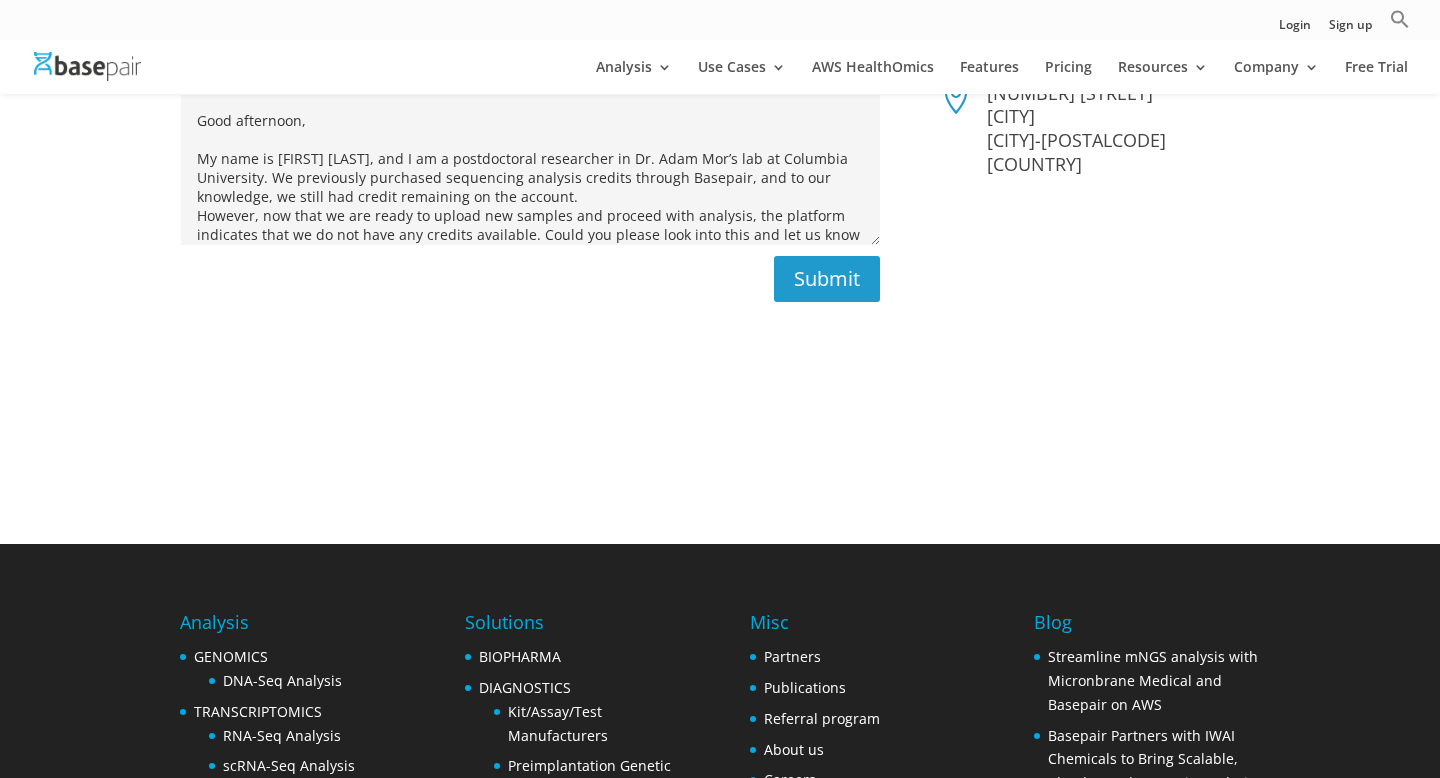 scroll, scrollTop: 560, scrollLeft: 0, axis: vertical 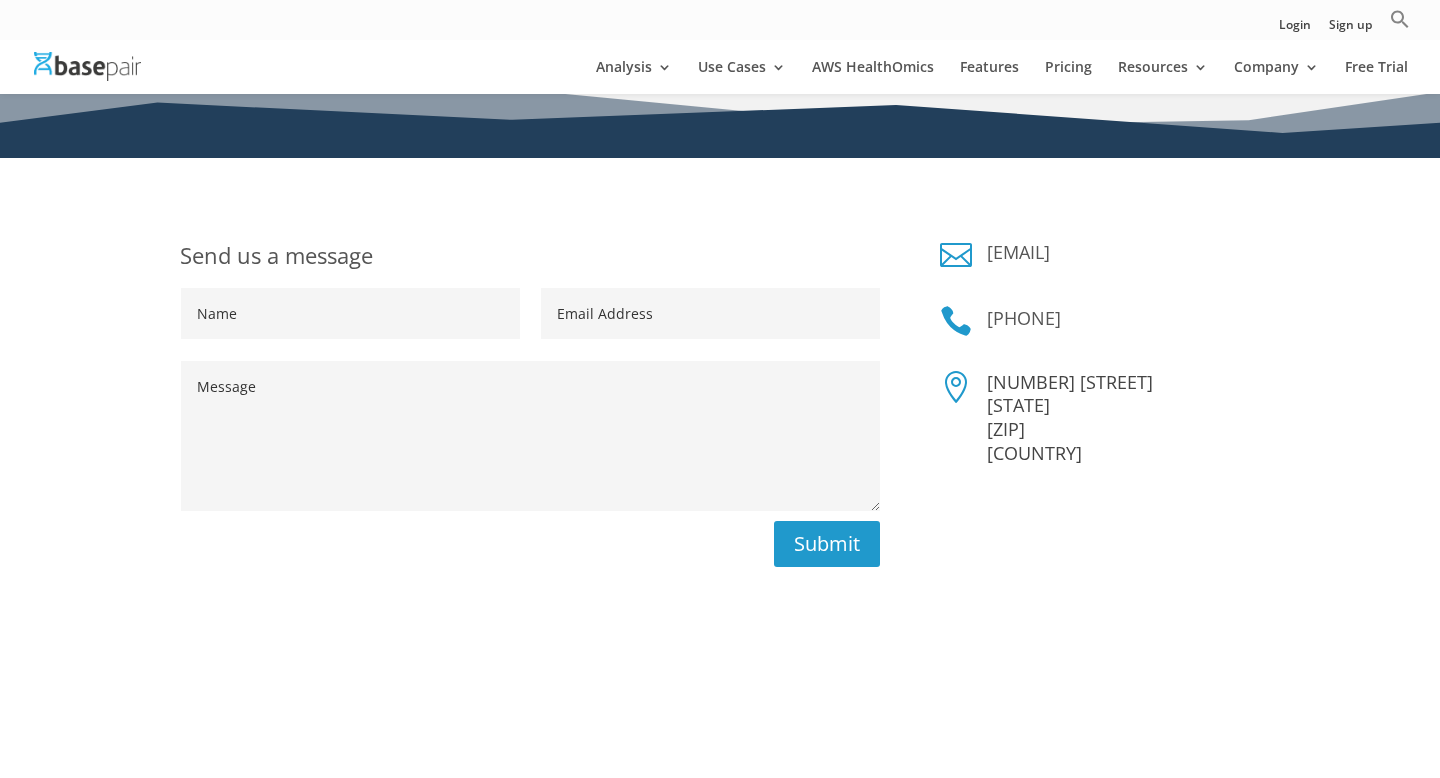 click on "Message" at bounding box center (531, 436) 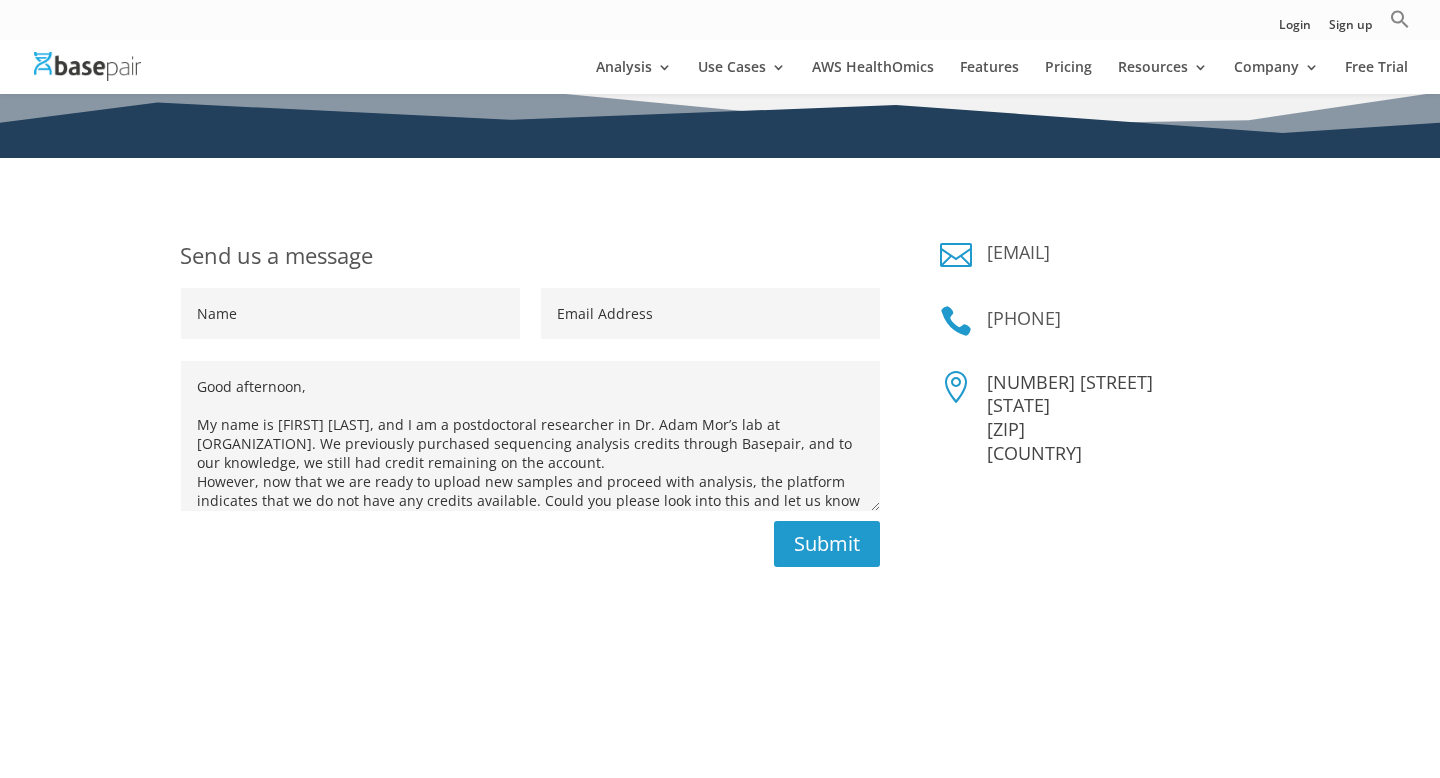 scroll, scrollTop: 151, scrollLeft: 0, axis: vertical 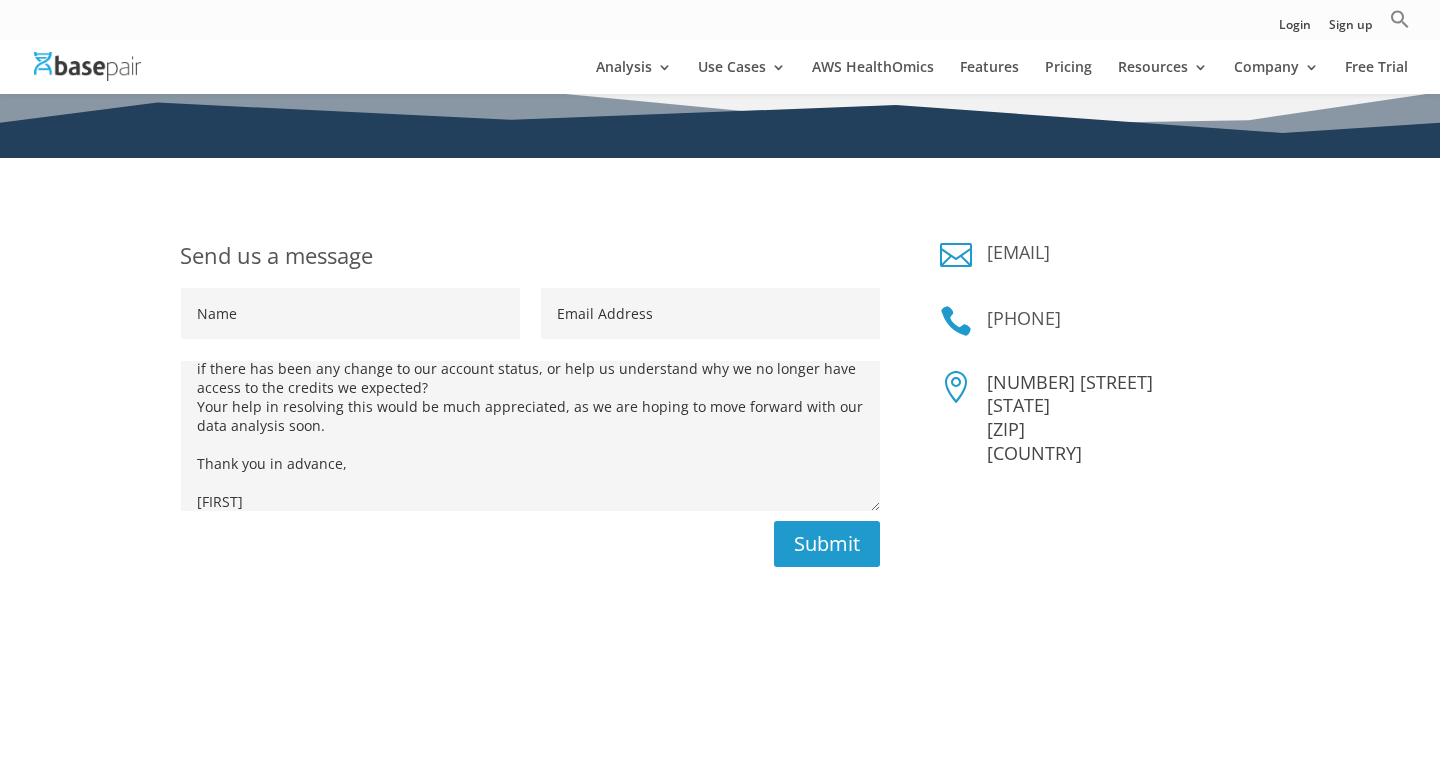 type on "Good afternoon,
My name is [FIRST] [LAST], and I am a postdoctoral researcher in Dr. Adam Mor’s lab at [ORGANIZATION]. We previously purchased sequencing analysis credits through Basepair, and to our knowledge, we still had credit remaining on the account.
However, now that we are ready to upload new samples and proceed with analysis, the platform indicates that we do not have any credits available. Could you please look into this and let us know if there has been any change to our account status, or help us understand why we no longer have access to the credits we expected?
Your help in resolving this would be much appreciated, as we are hoping to move forward with our data analysis soon.
Thank you in advance,
[FIRST]" 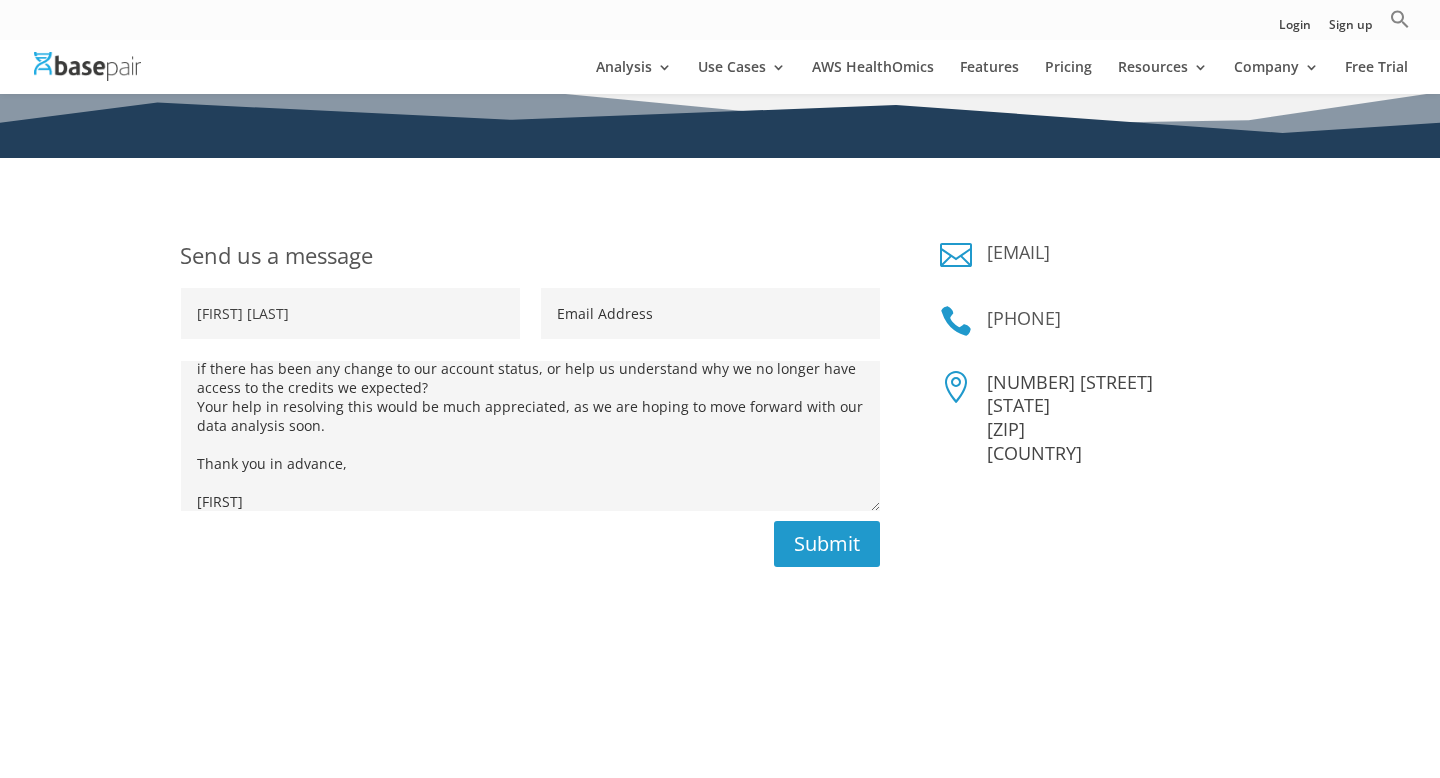 type on "[FIRST] [LAST]" 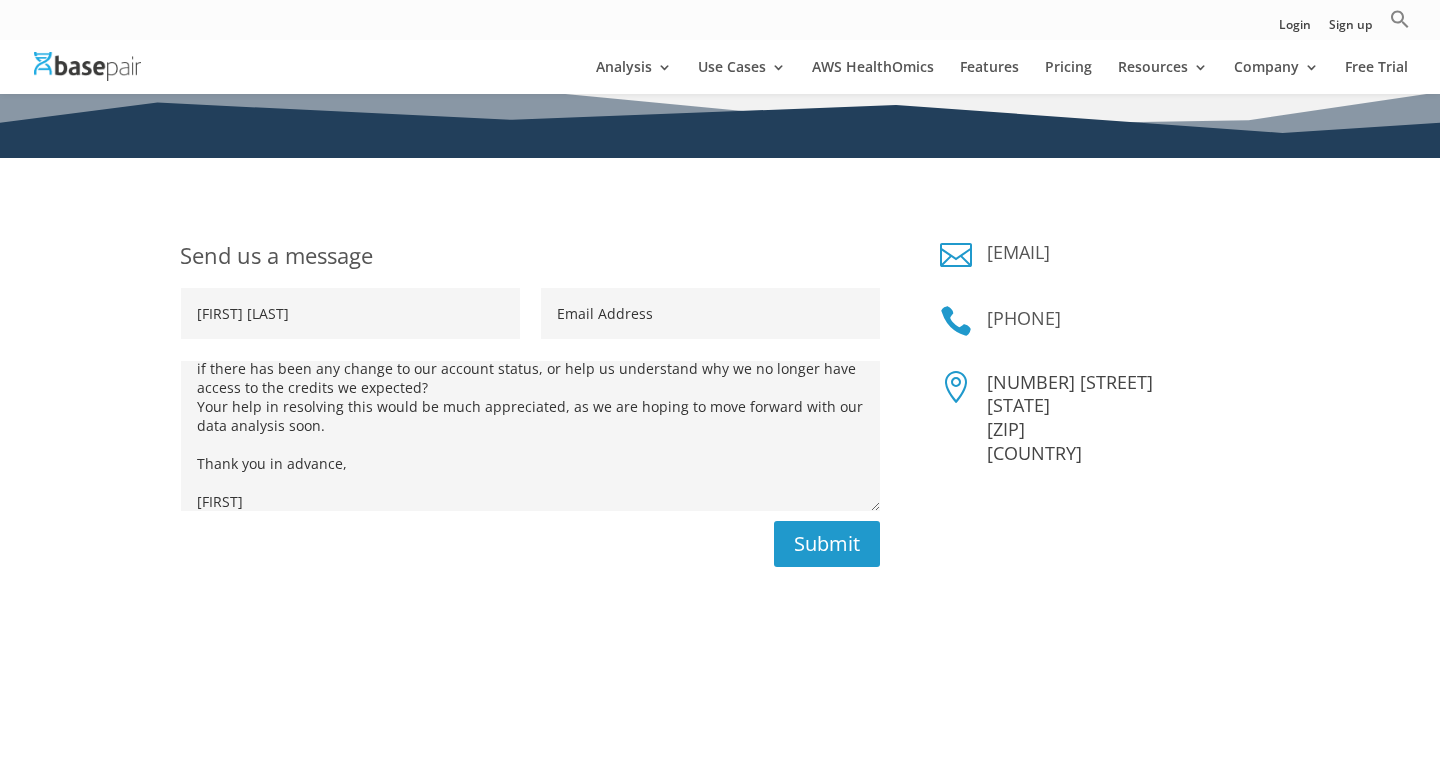 click on "Email Address" at bounding box center [710, 313] 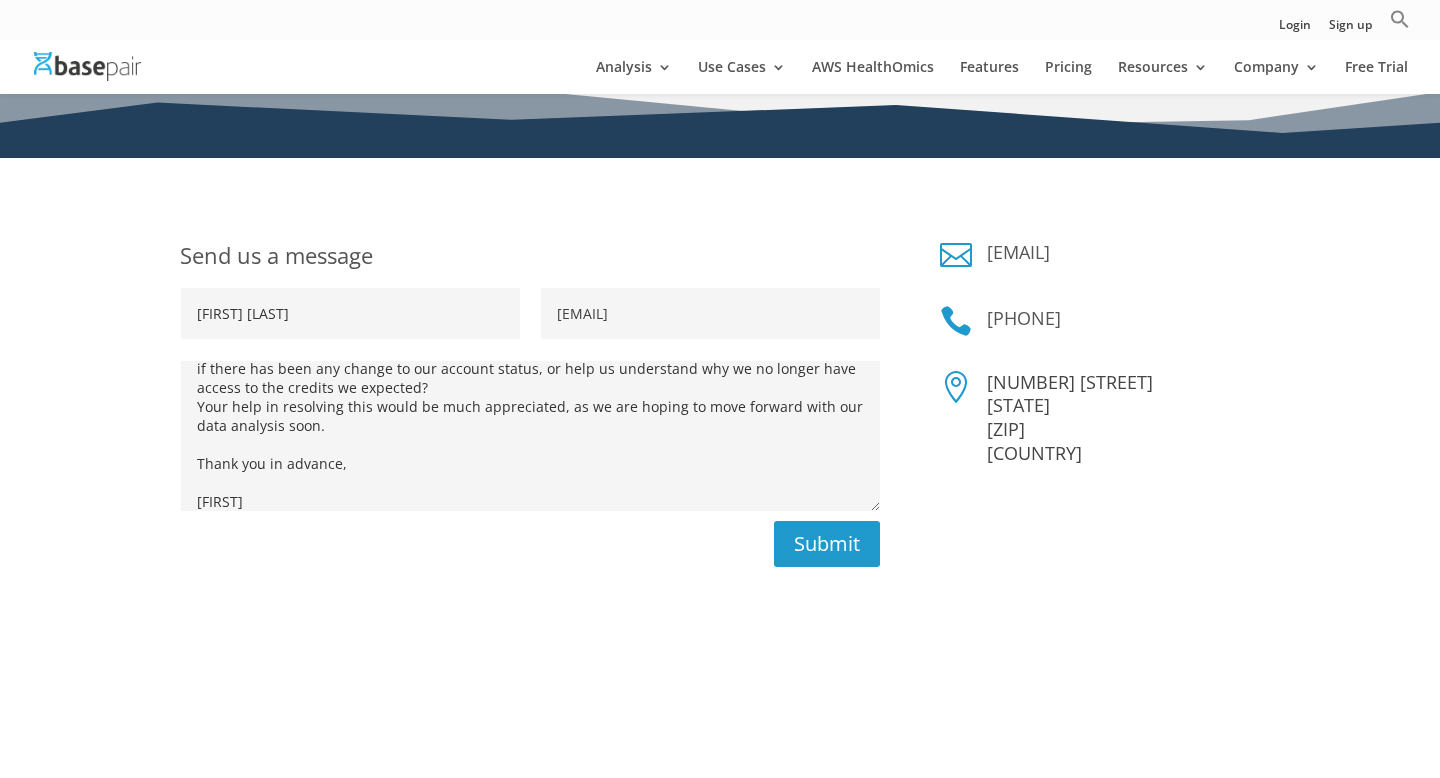 type on "[EMAIL]" 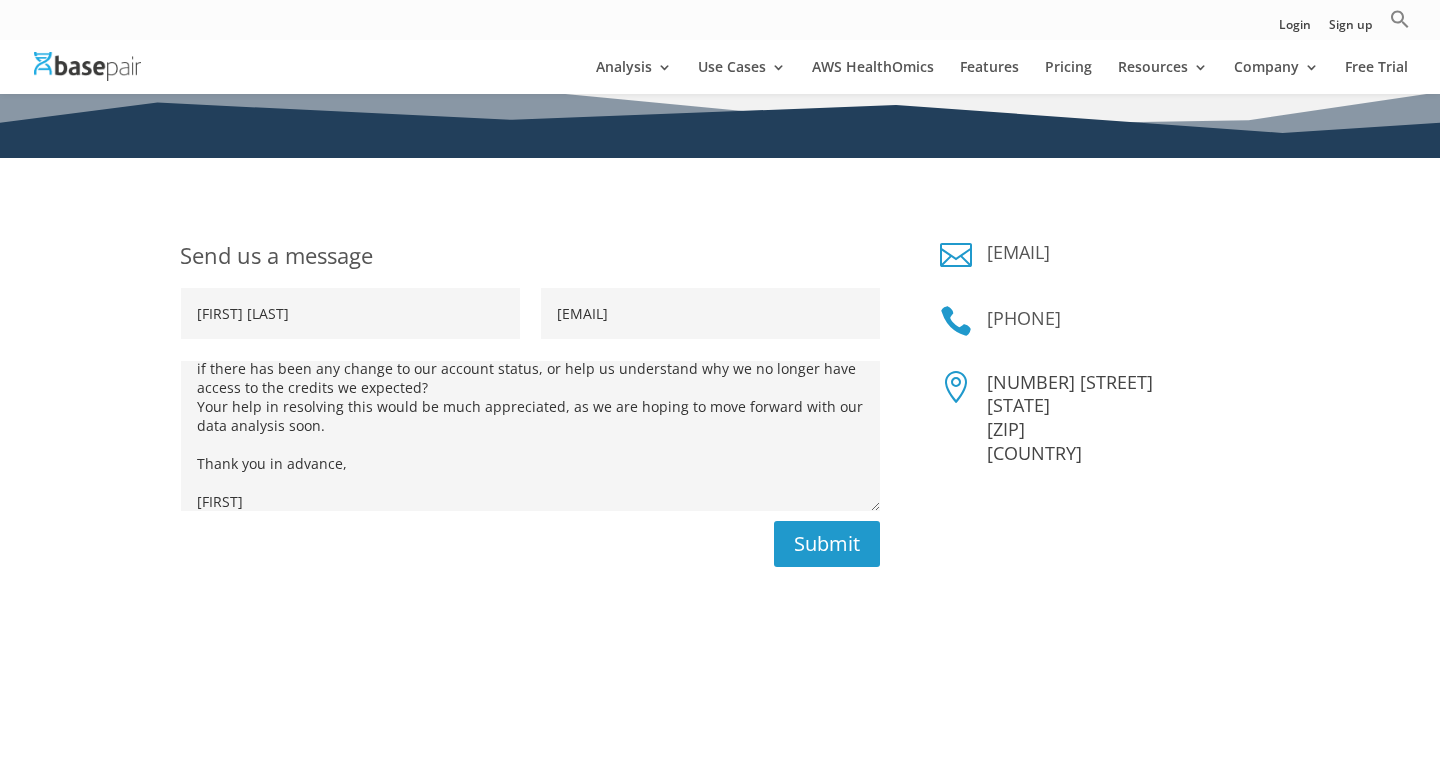 click on "Send us a message" at bounding box center [530, 263] 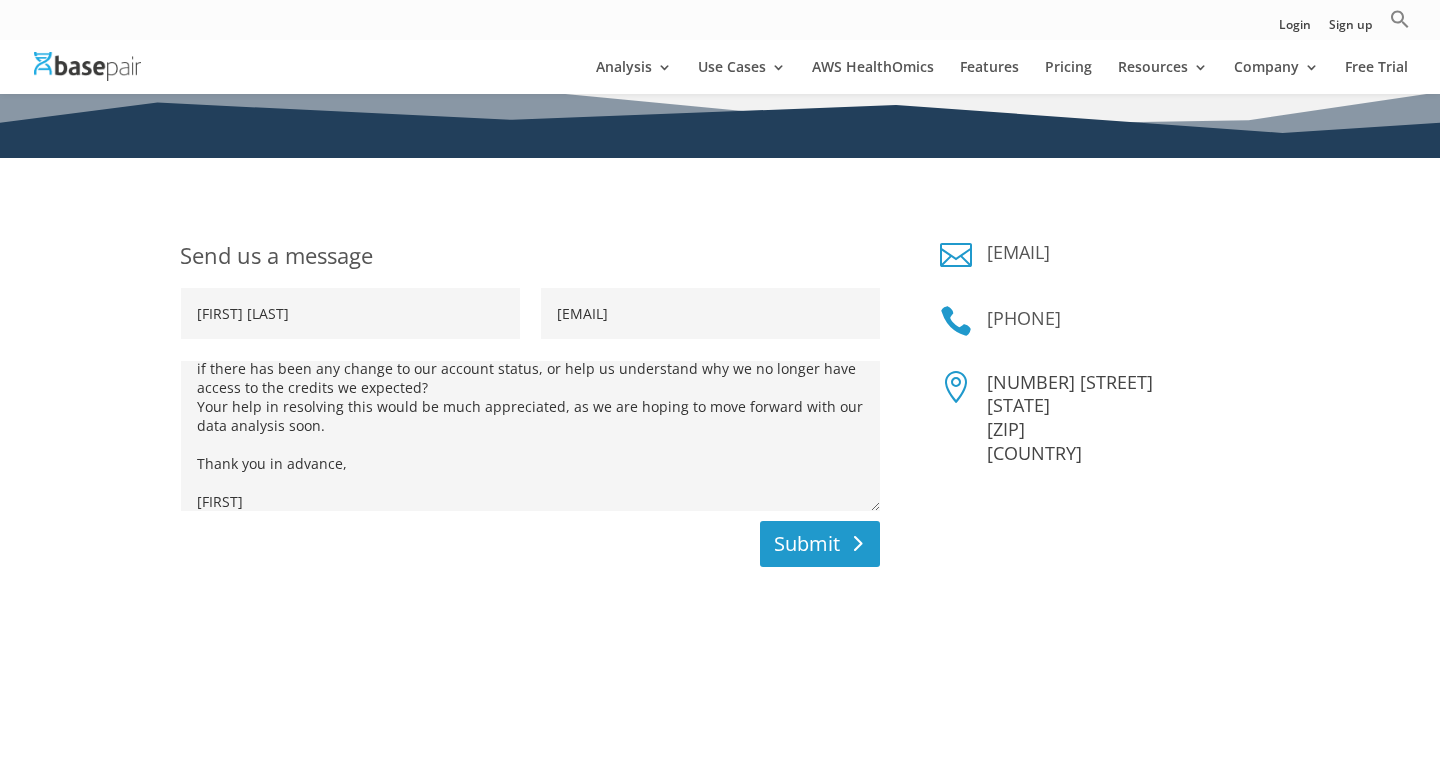 click on "Submit" at bounding box center (820, 544) 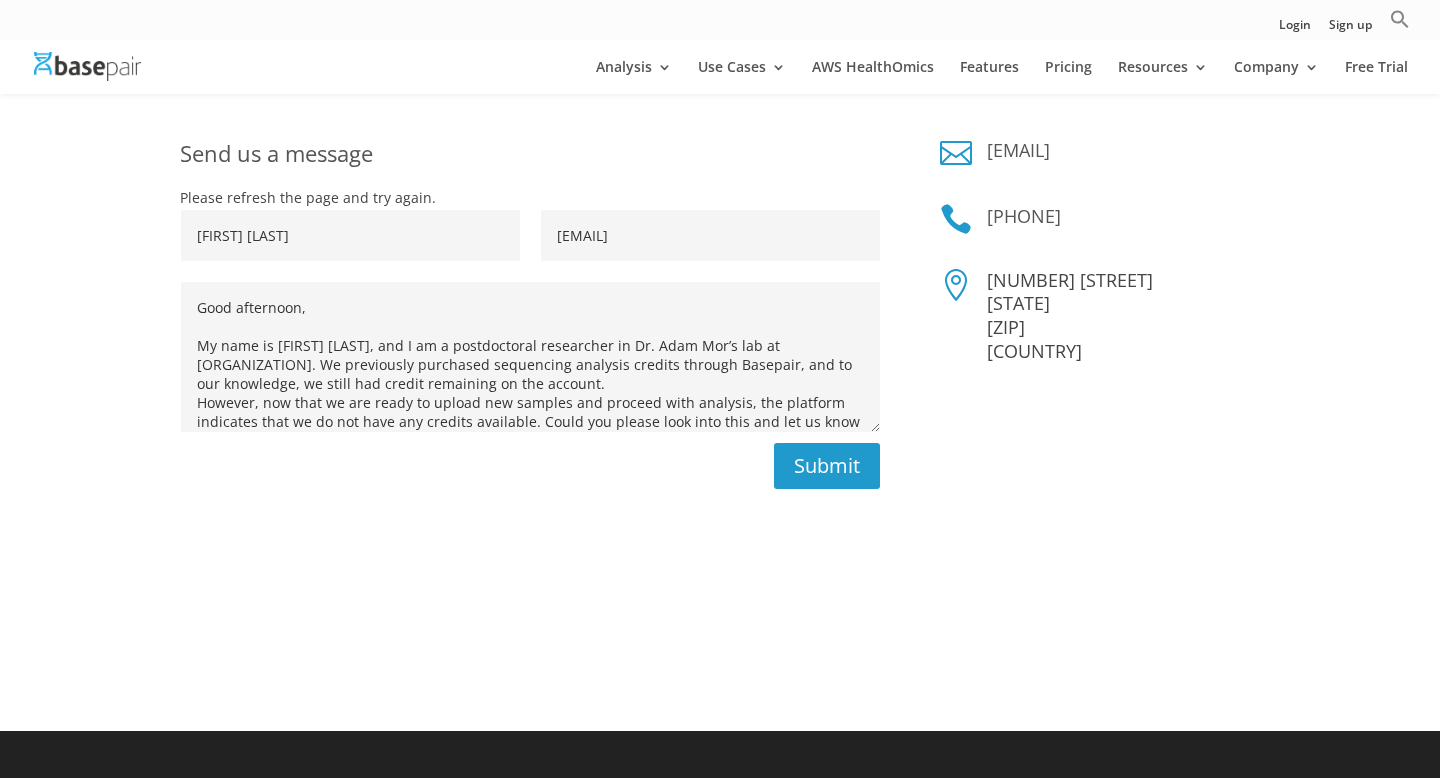 scroll, scrollTop: 371, scrollLeft: 0, axis: vertical 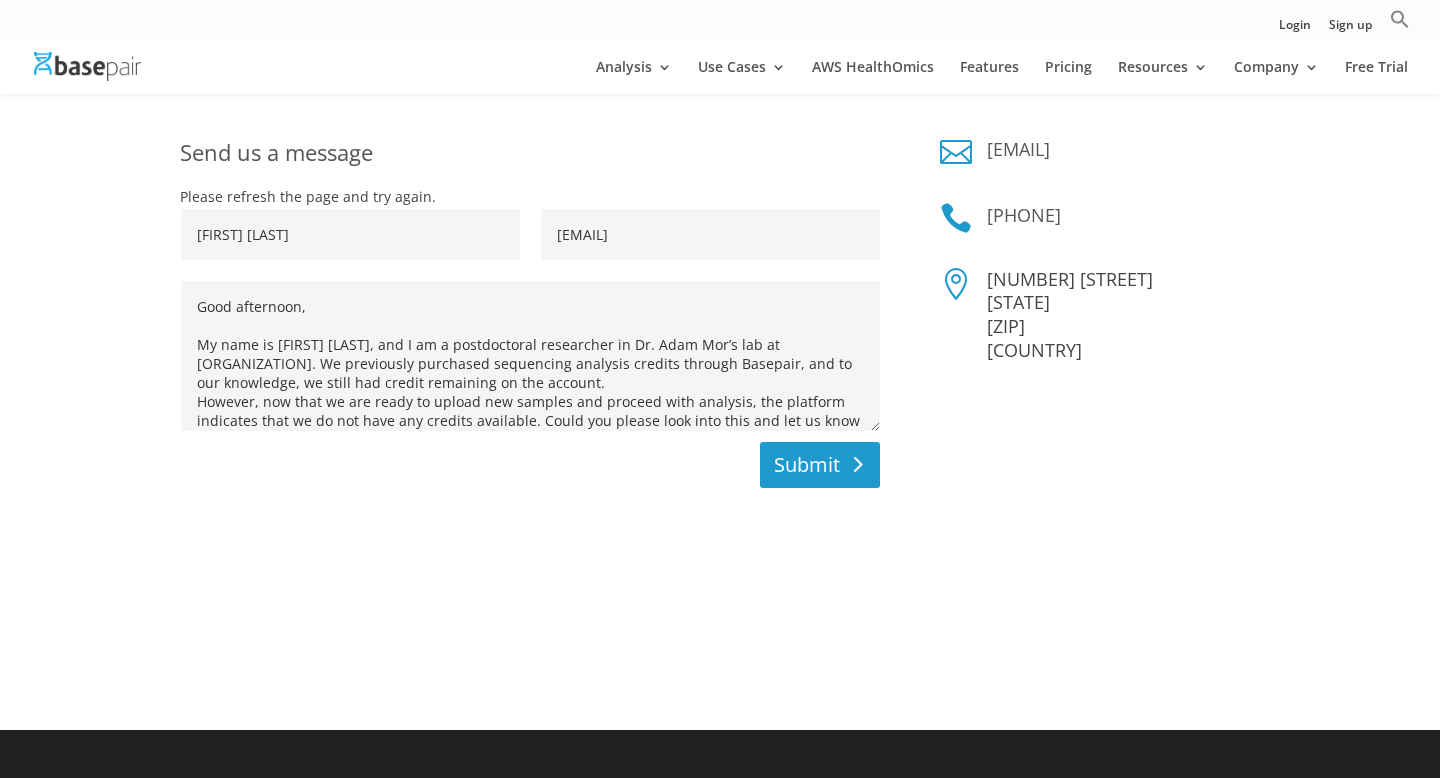 click on "Submit" at bounding box center (820, 465) 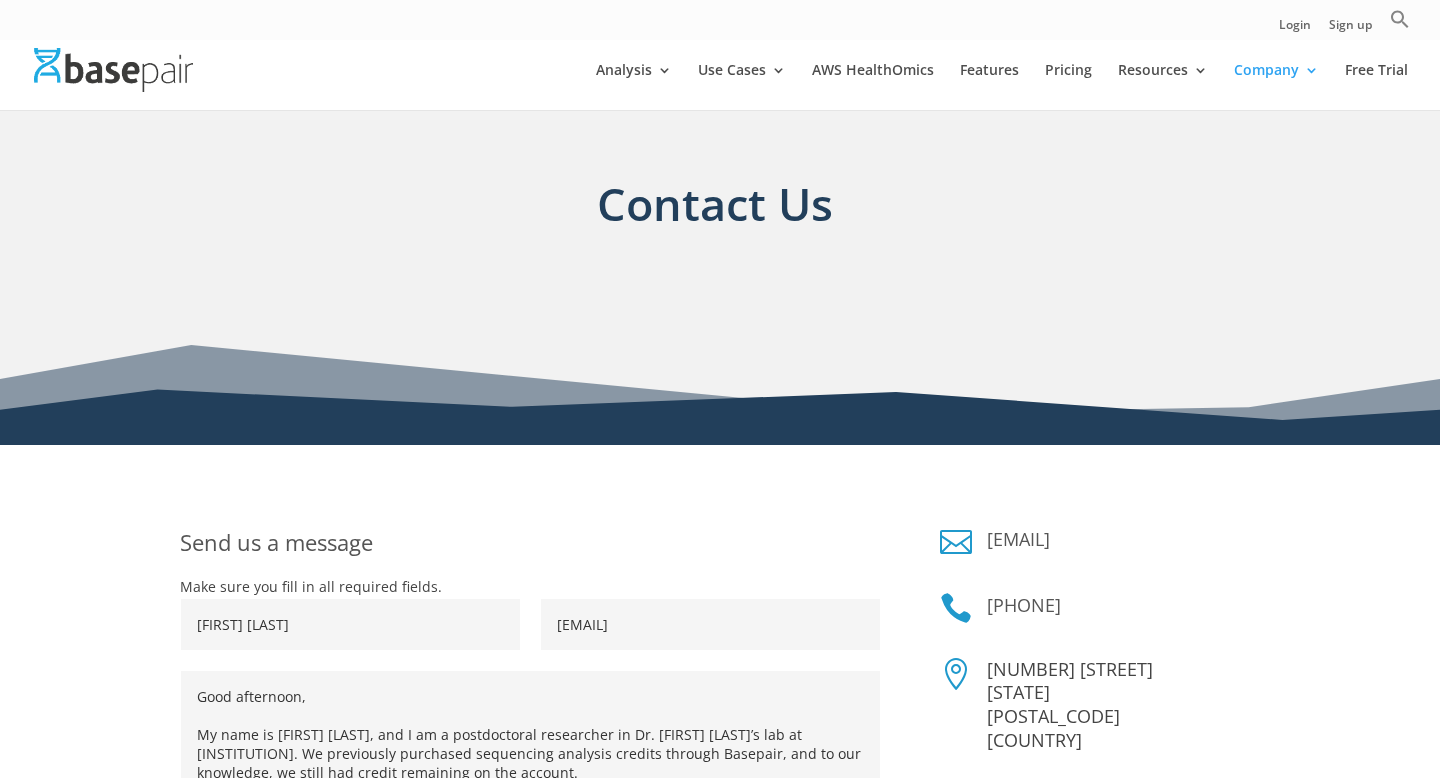 scroll, scrollTop: 0, scrollLeft: 0, axis: both 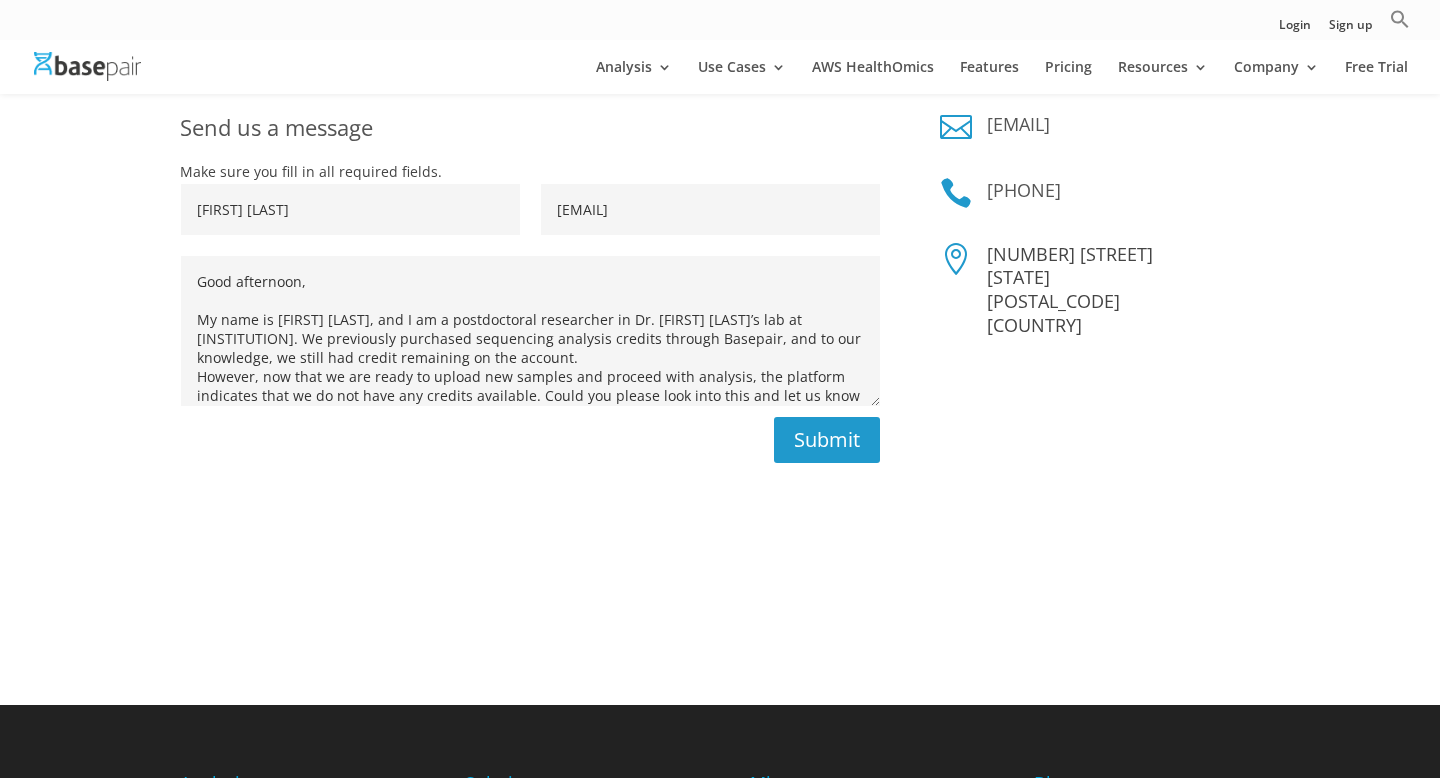 click on "Good afternoon,
My name is [FIRST] [LAST], and I am a postdoctoral researcher in Dr. Adam Mor’s lab at [ORGANIZATION]. We previously purchased sequencing analysis credits through Basepair, and to our knowledge, we still had credit remaining on the account.
However, now that we are ready to upload new samples and proceed with analysis, the platform indicates that we do not have any credits available. Could you please look into this and let us know if there has been any change to our account status, or help us understand why we no longer have access to the credits we expected?
Your help in resolving this would be much appreciated, as we are hoping to move forward with our data analysis soon.
Thank you in advance,
[FIRST]" at bounding box center (531, 331) 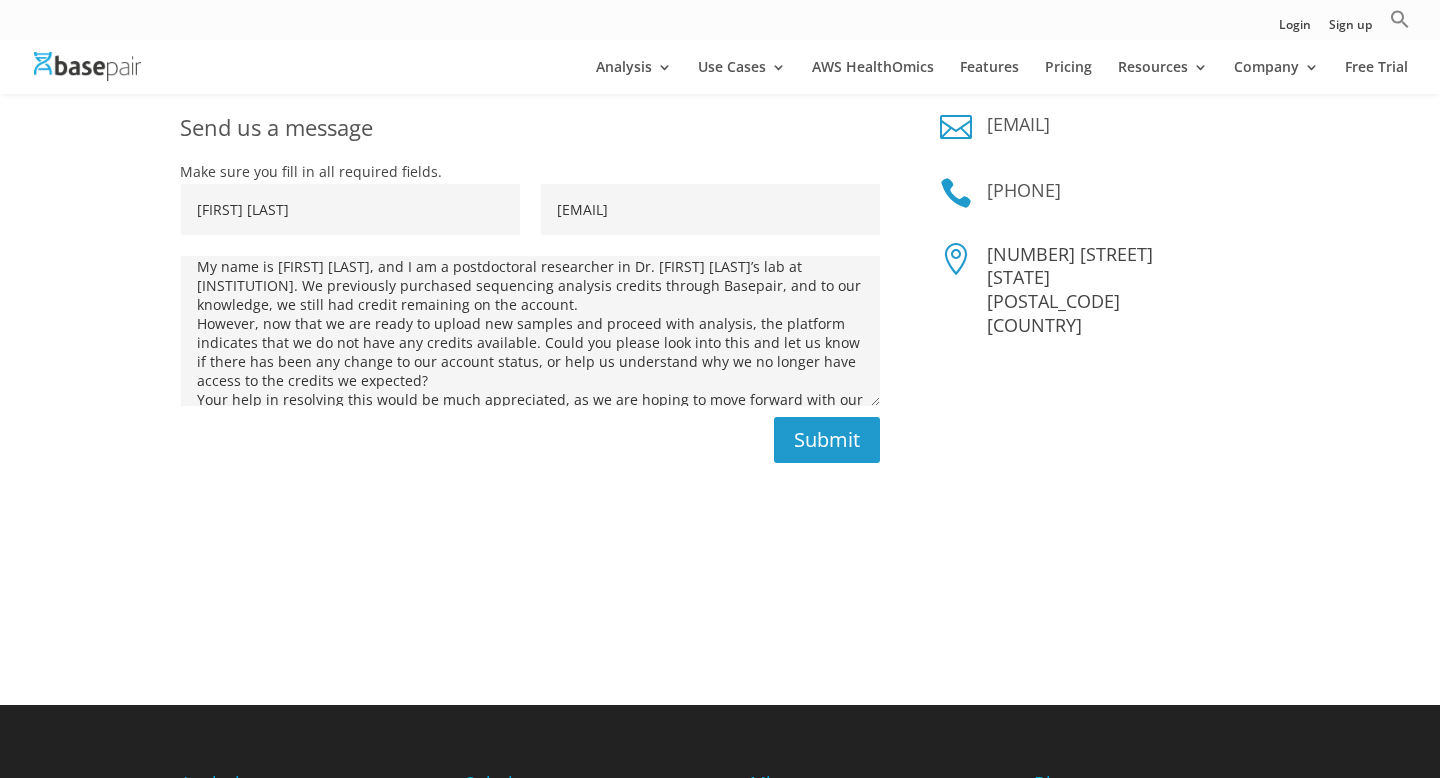 scroll, scrollTop: 15, scrollLeft: 0, axis: vertical 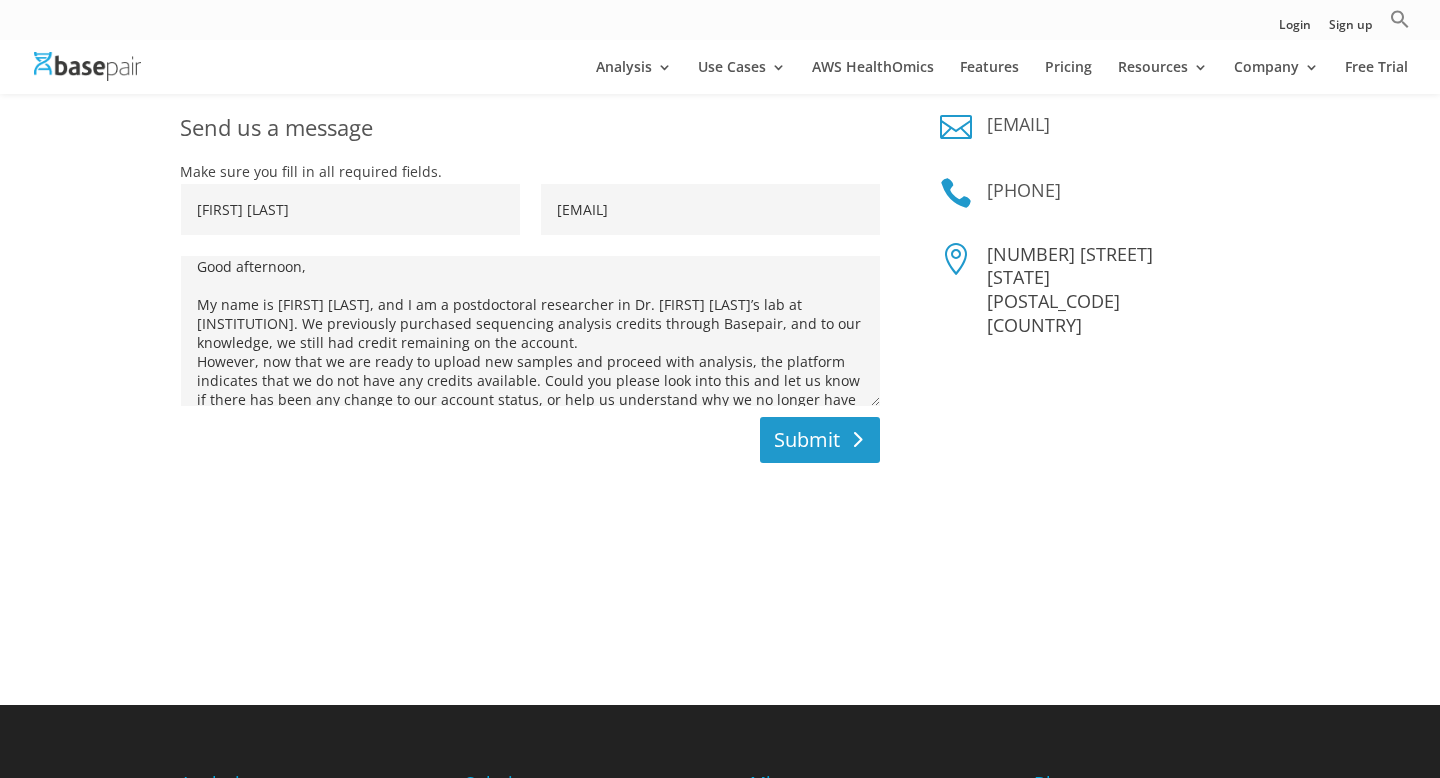 click on "Submit" at bounding box center [820, 440] 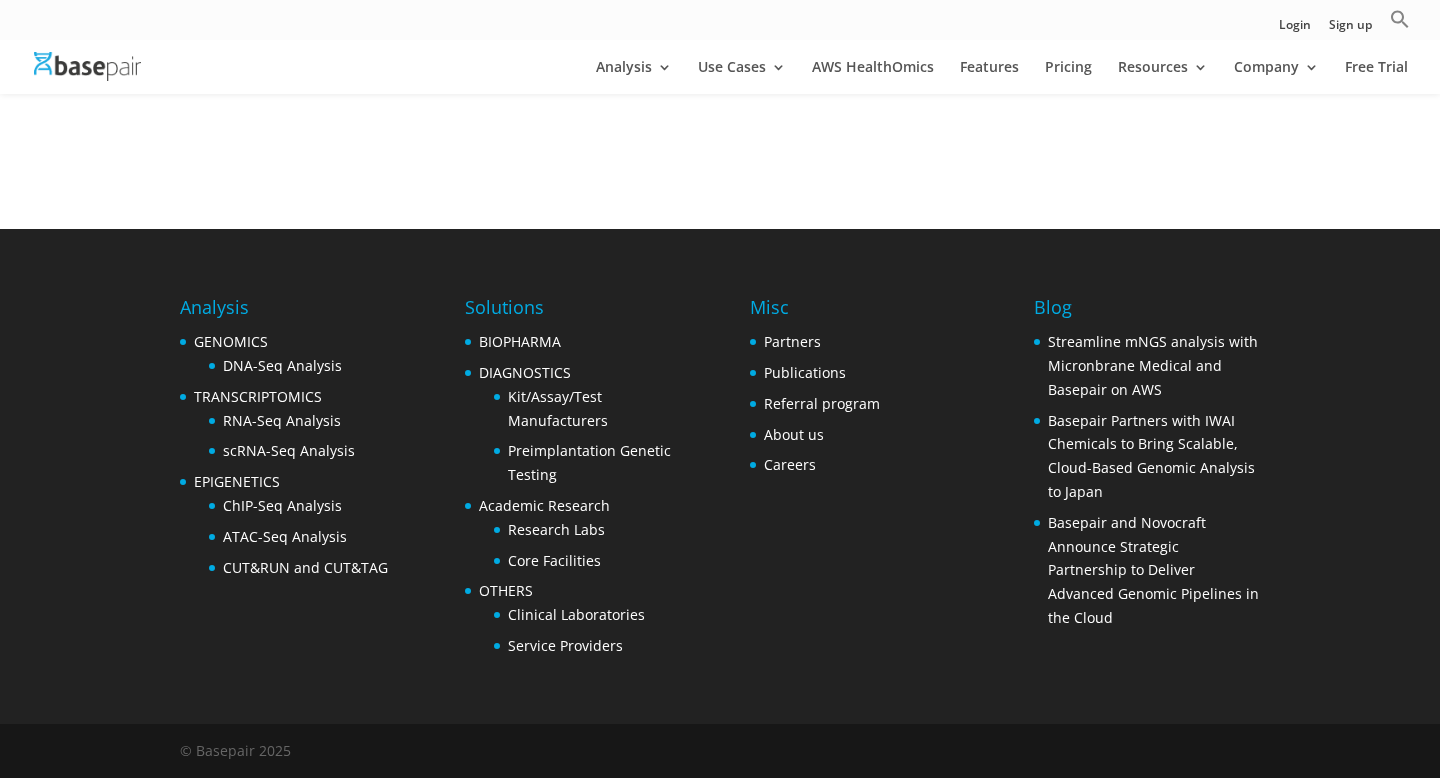 scroll, scrollTop: 0, scrollLeft: 0, axis: both 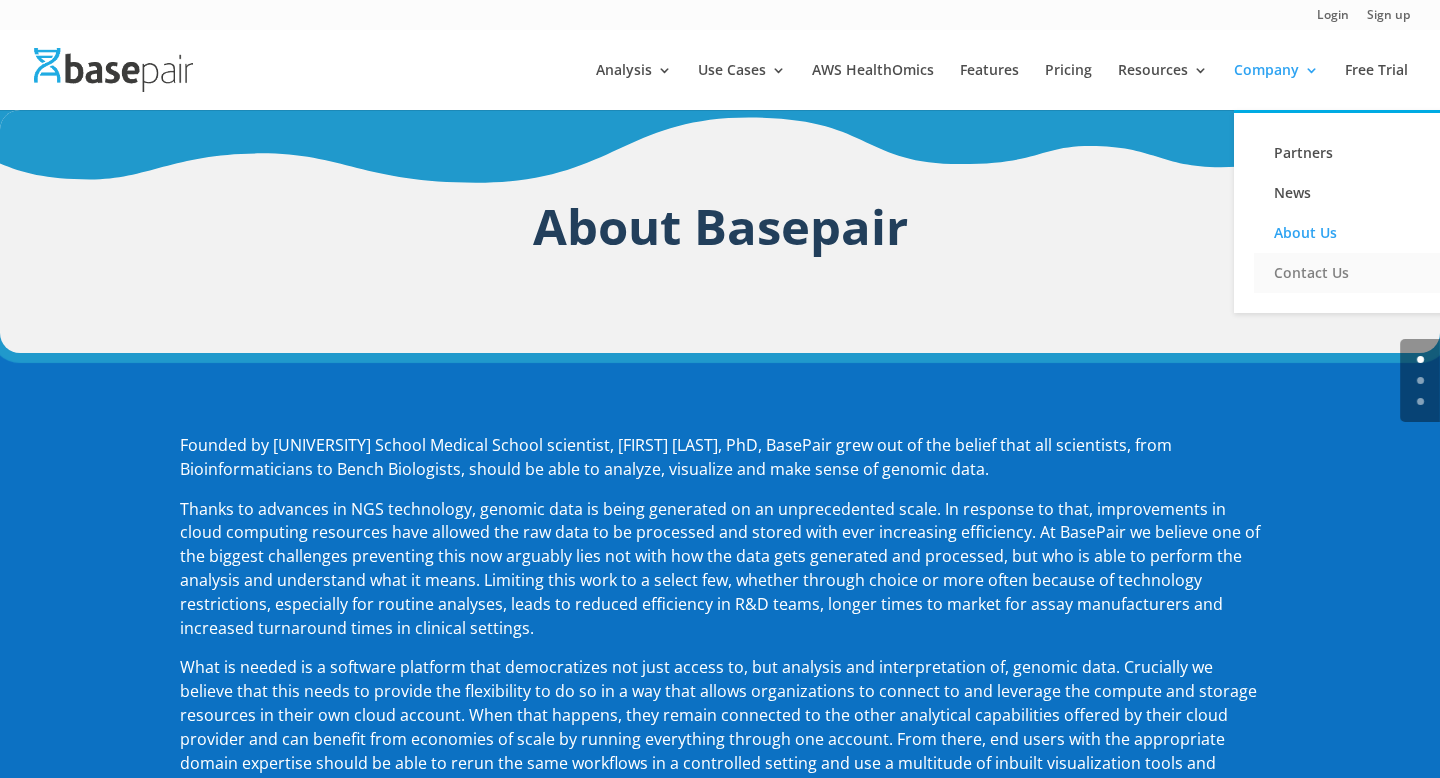 click on "Contact Us" at bounding box center (1354, 273) 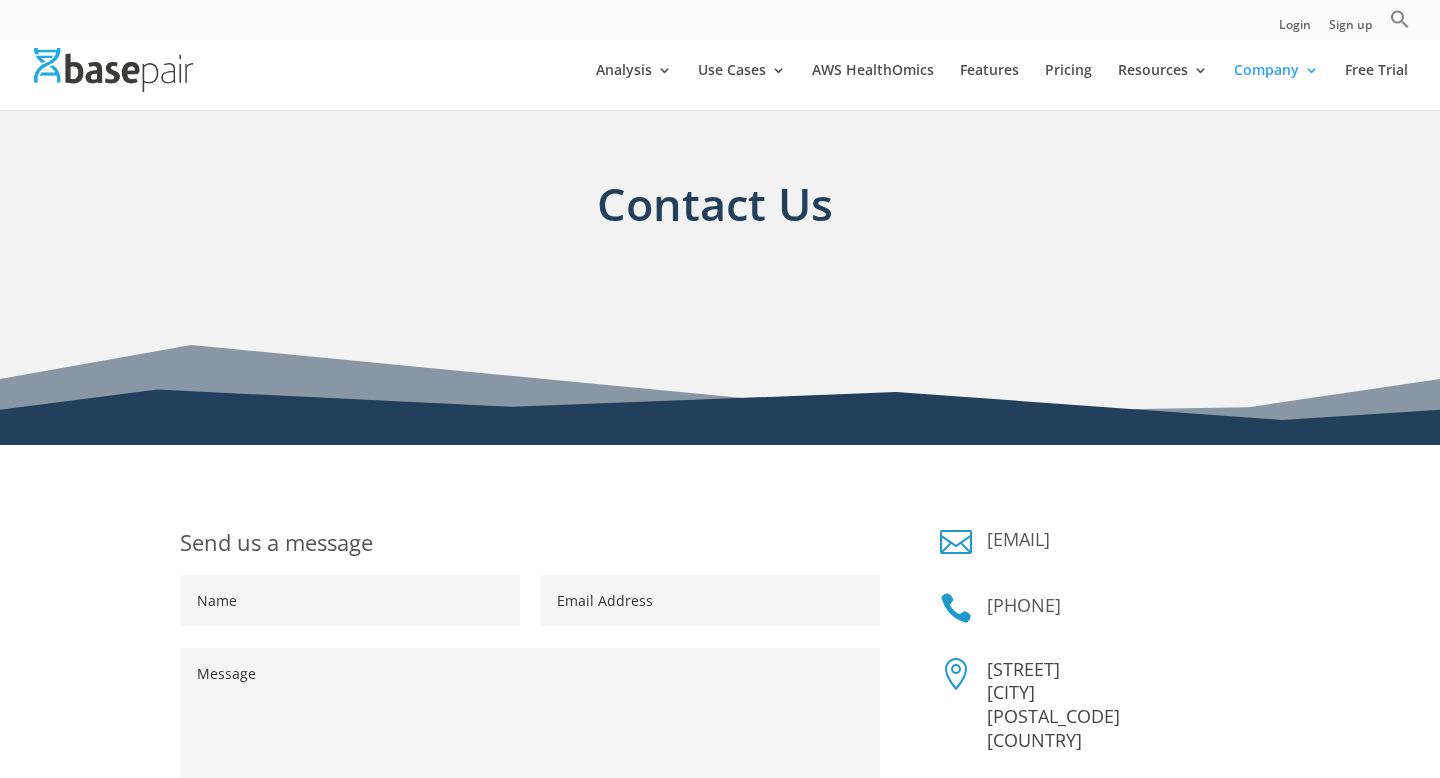 scroll, scrollTop: 0, scrollLeft: 0, axis: both 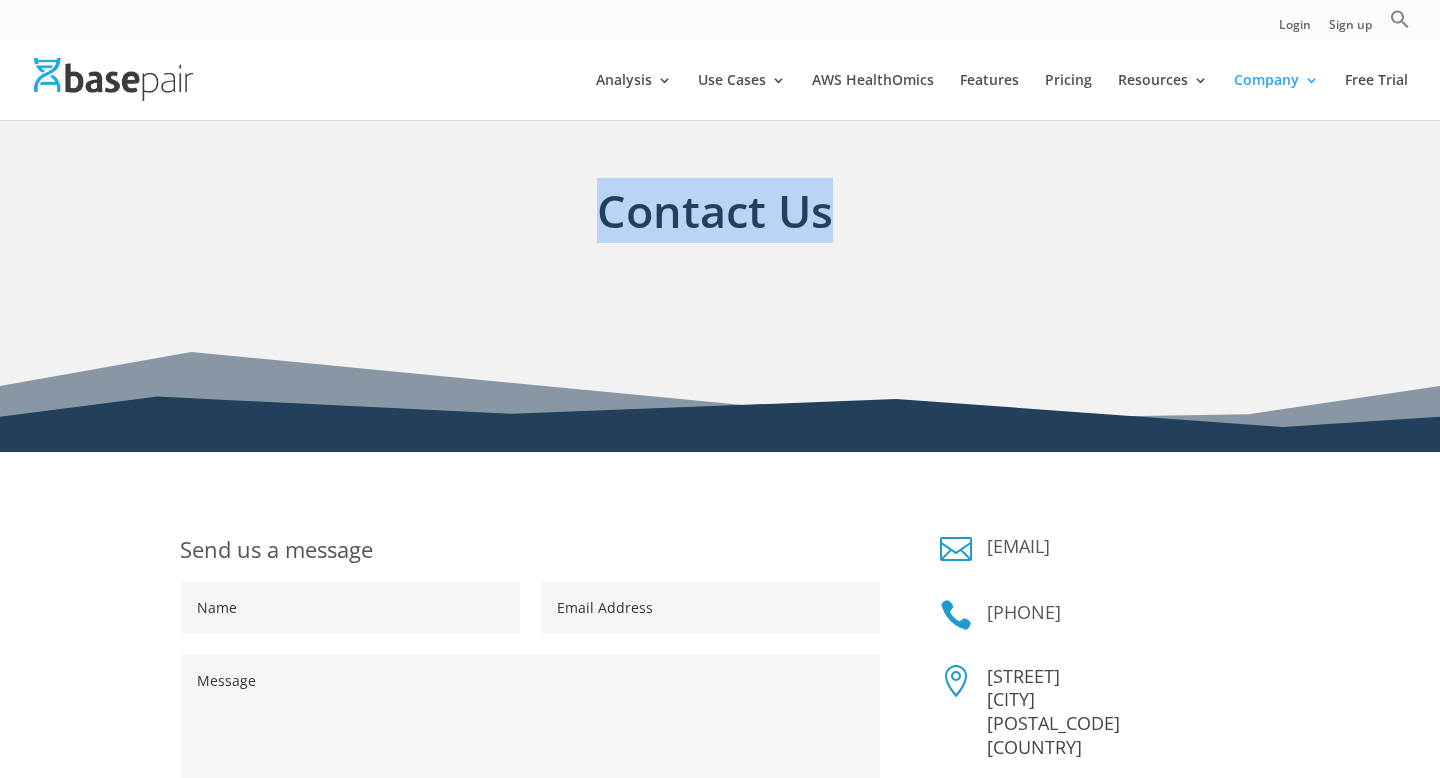 drag, startPoint x: 563, startPoint y: 148, endPoint x: 907, endPoint y: 243, distance: 356.87674 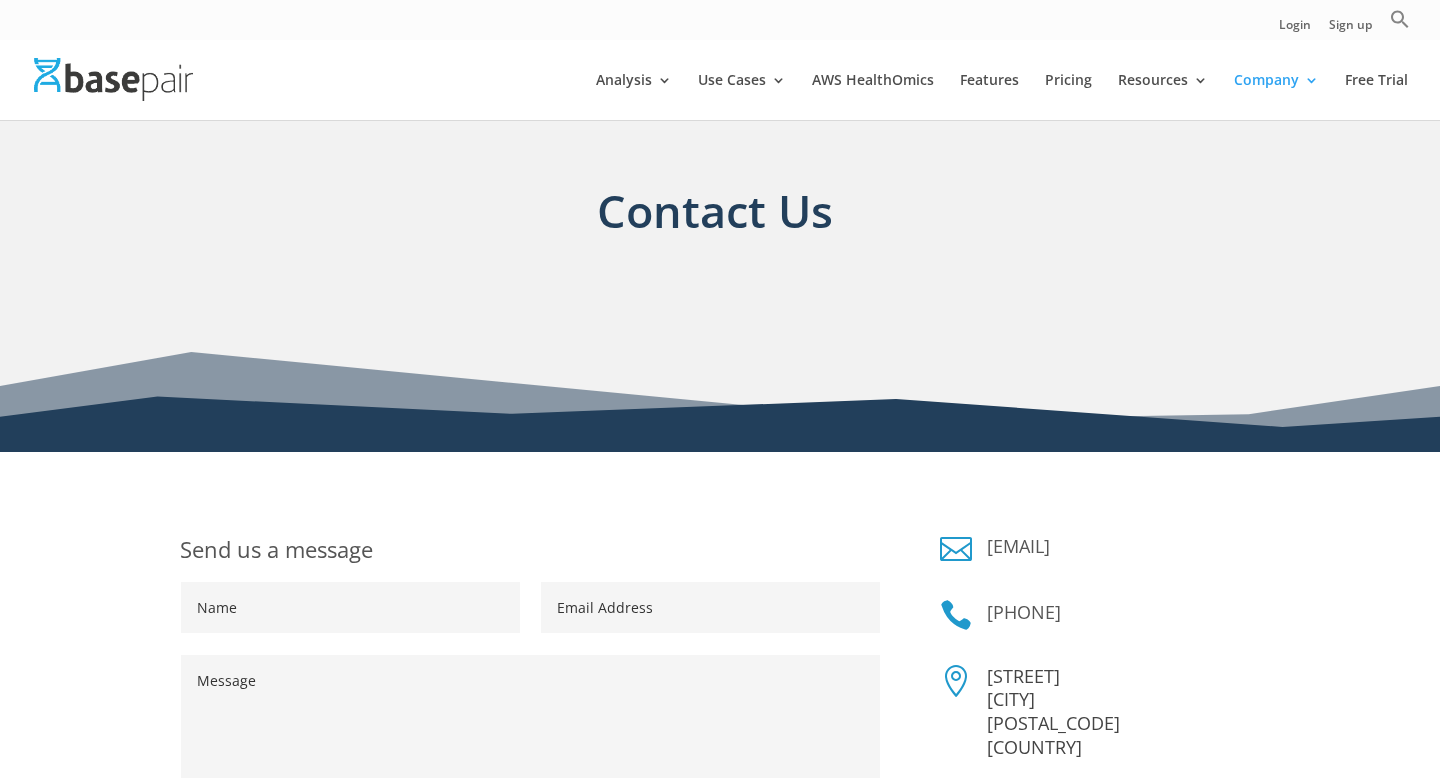 click on "Contact Us" at bounding box center (715, 226) 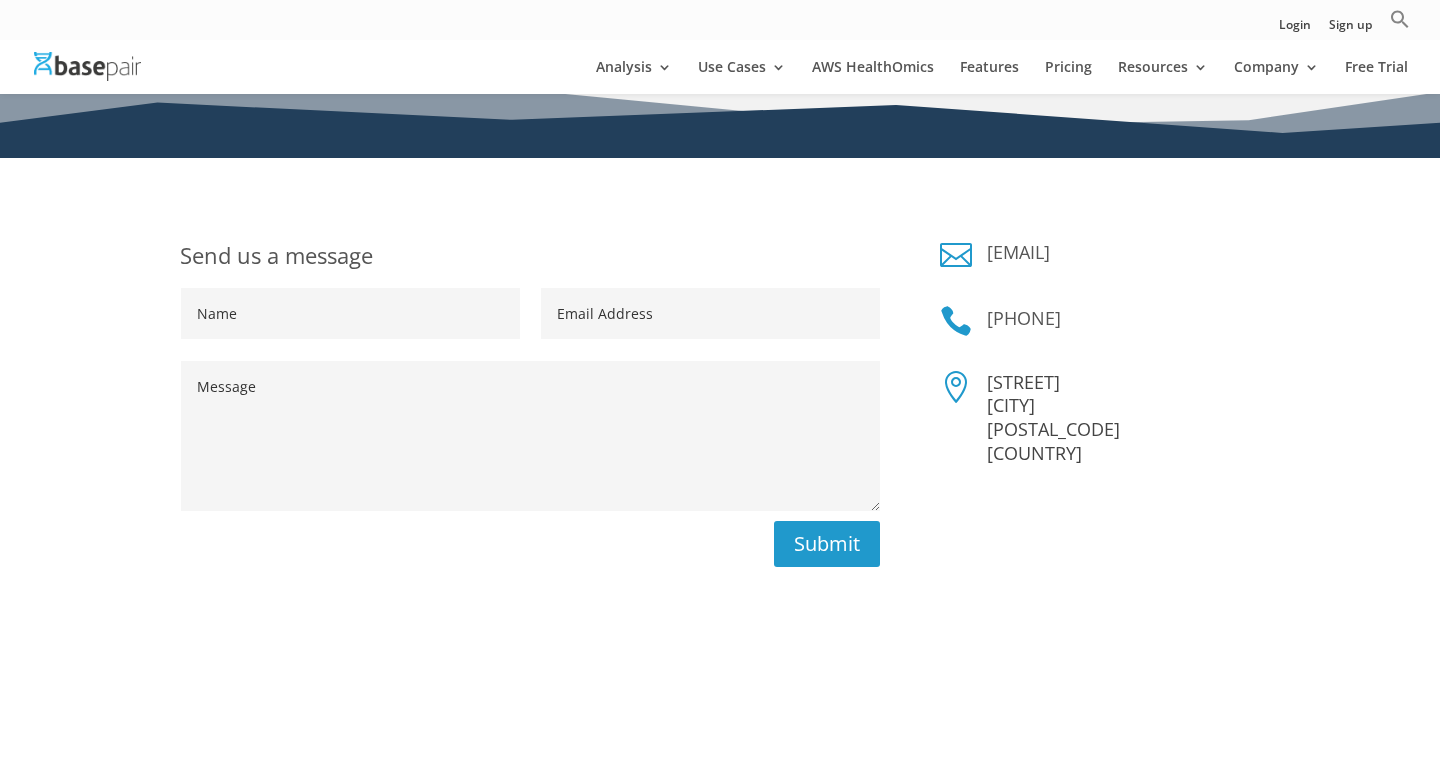 scroll, scrollTop: 0, scrollLeft: 0, axis: both 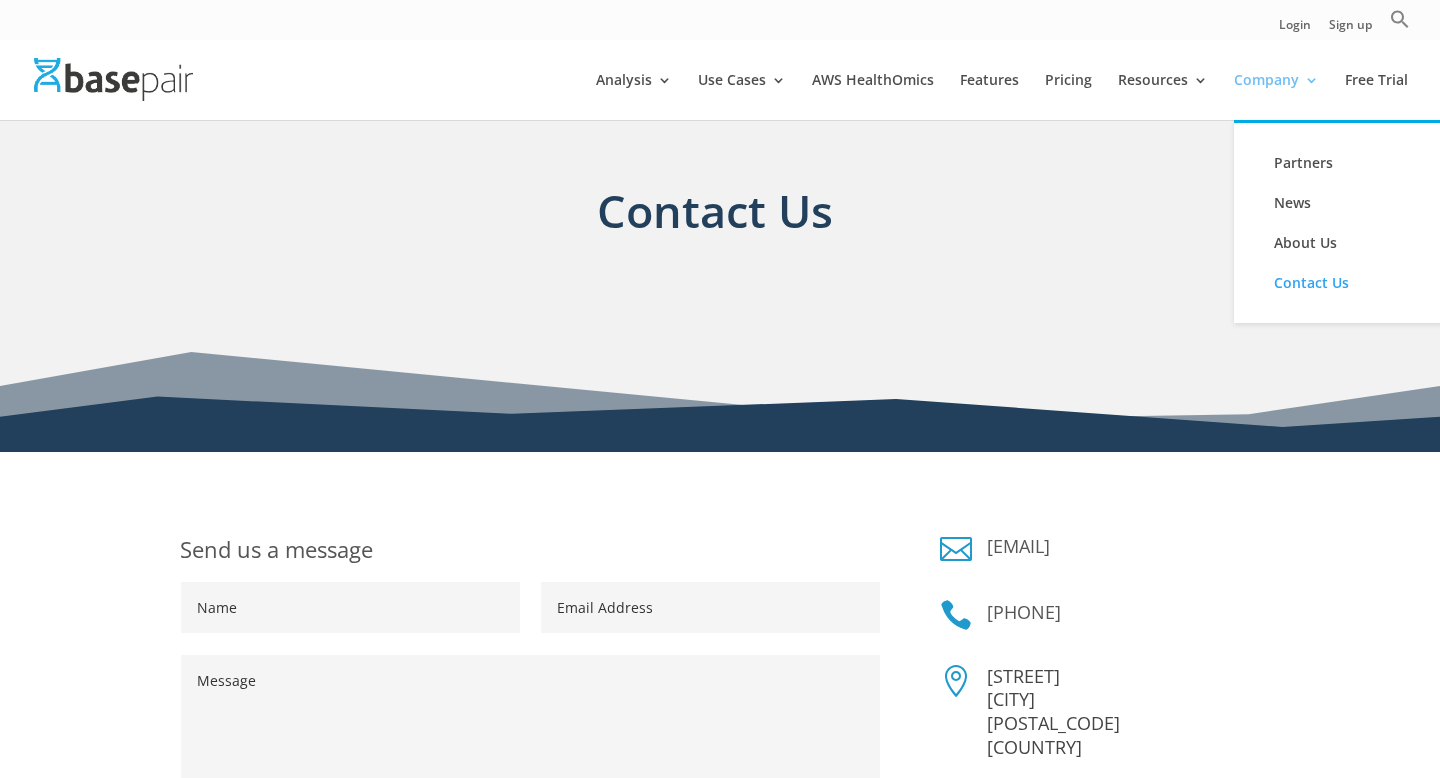 click on "Company" at bounding box center [1276, 96] 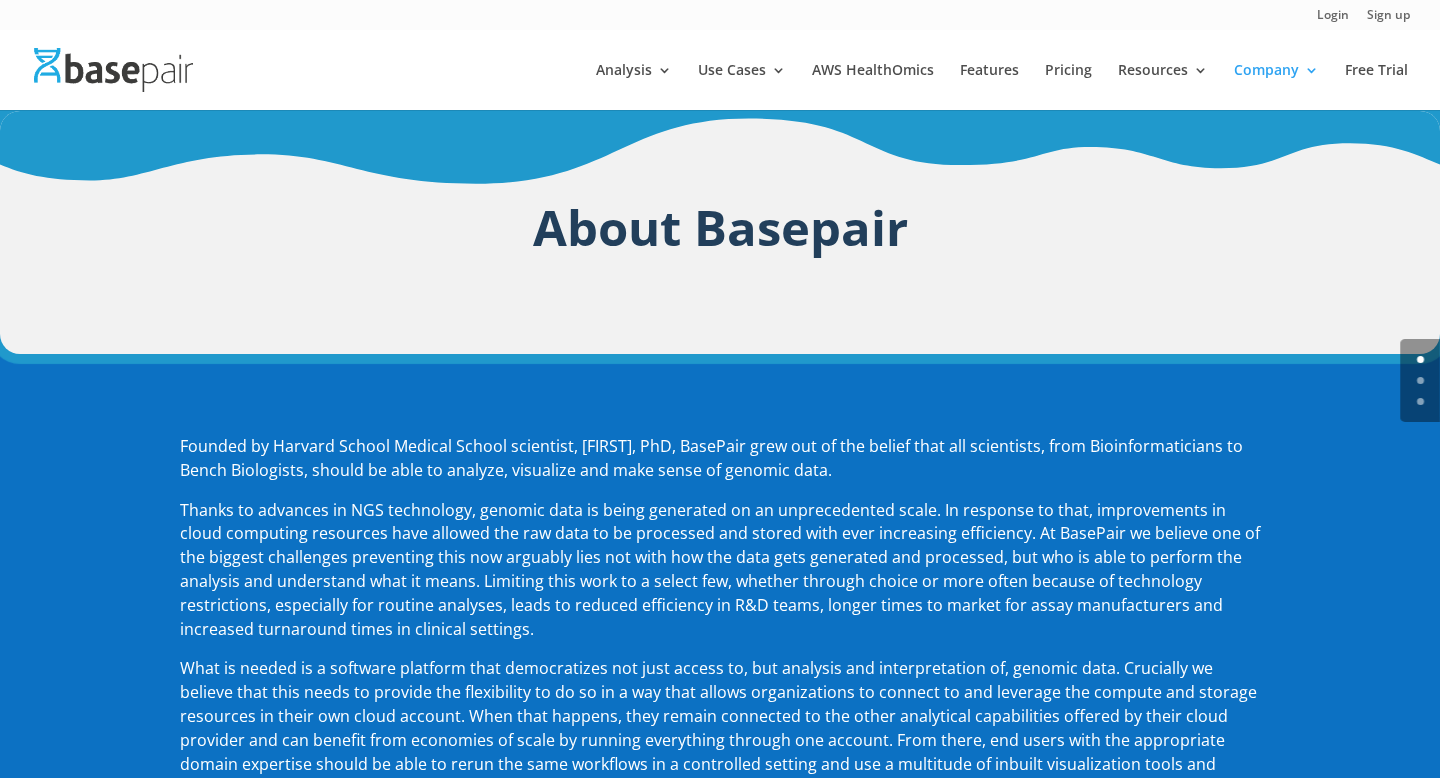 scroll, scrollTop: 0, scrollLeft: 0, axis: both 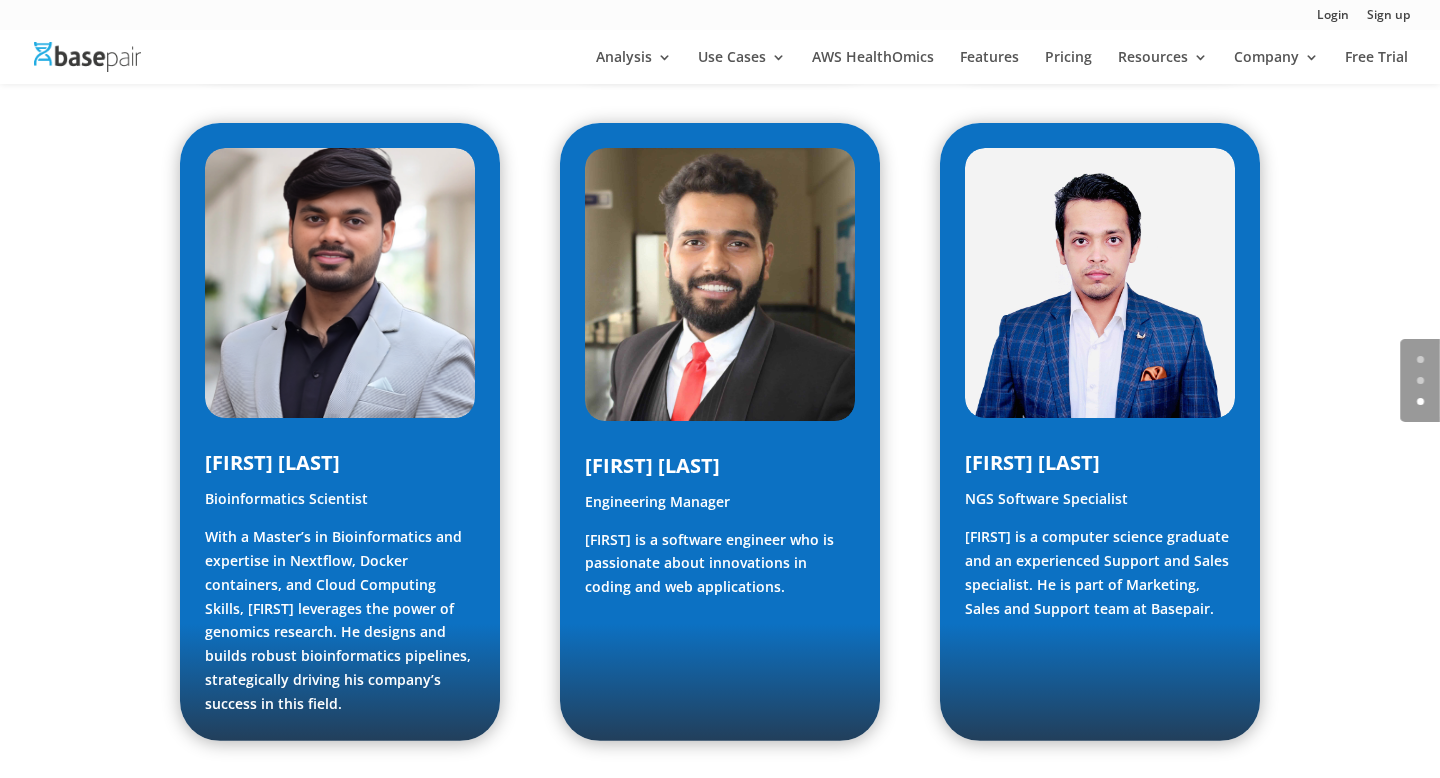 click on "Amit Sinha, PhD
CEO & Founder
Amit is a computational biologist with a decade of expertise. Before starting Basepair he was an Instructor at Harvard Medical School.
Simon Valentine
Chief Commercial Officer
Simon is a Biological Sciences graduate from Birmingham University in the UK. He brings over 25 years of commercial leadership experience in a variety of scientific software organizations. Most recently Simon led the global enterprise informatics sales team at Illumina and also served as the VP of North America Sales at Seven Bridges Genomics.
Blas Vicco
Director of Engineering" at bounding box center [720, -359] 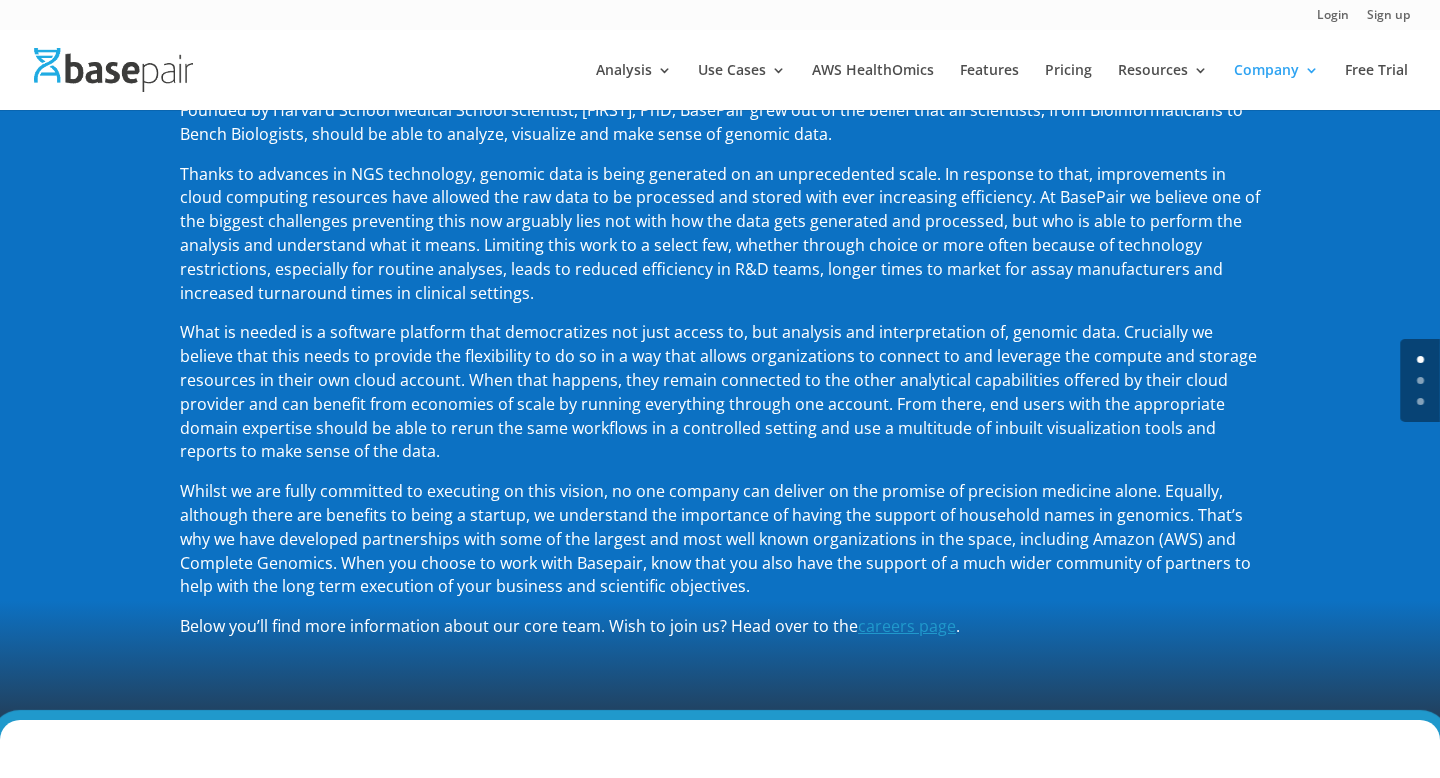 scroll, scrollTop: 0, scrollLeft: 0, axis: both 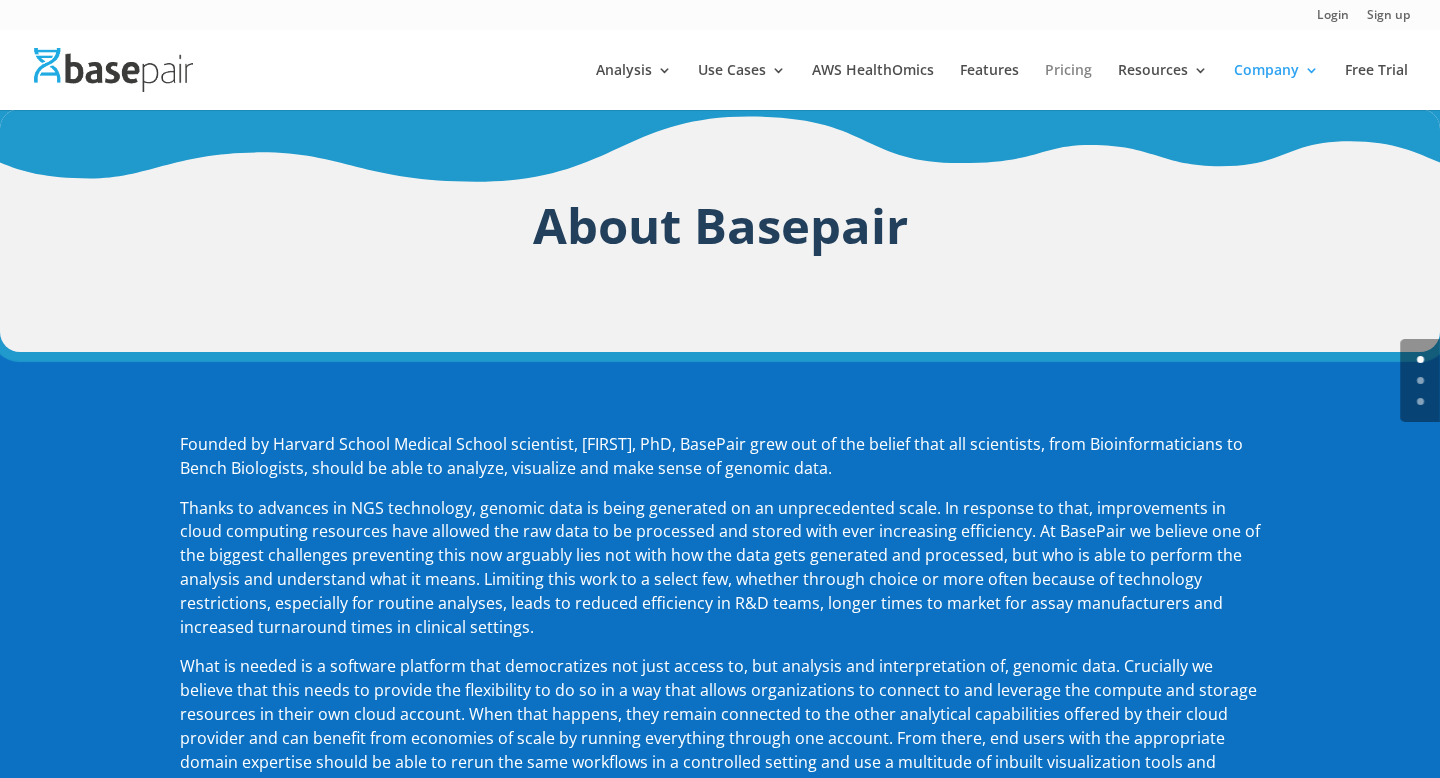 click on "Pricing" at bounding box center (1068, 86) 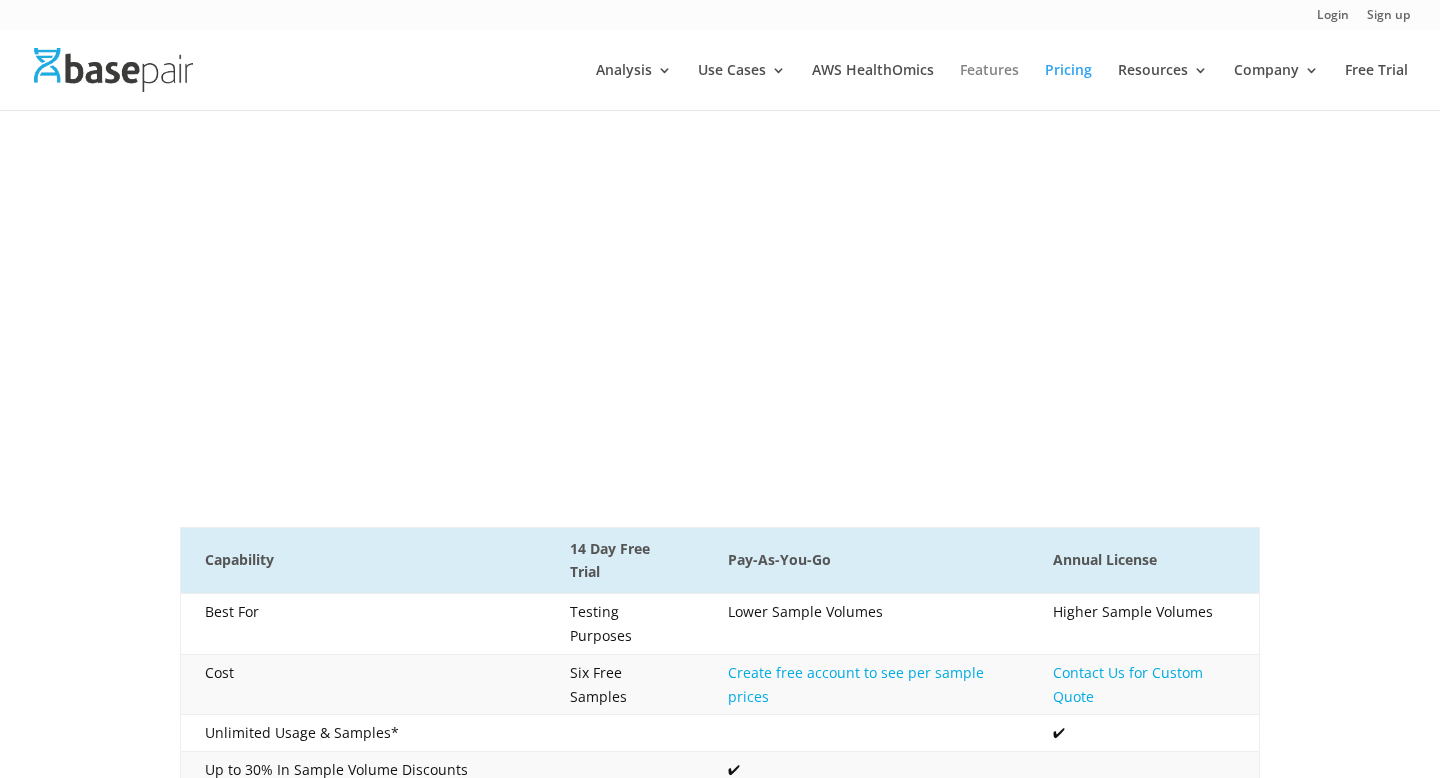 scroll, scrollTop: 0, scrollLeft: 0, axis: both 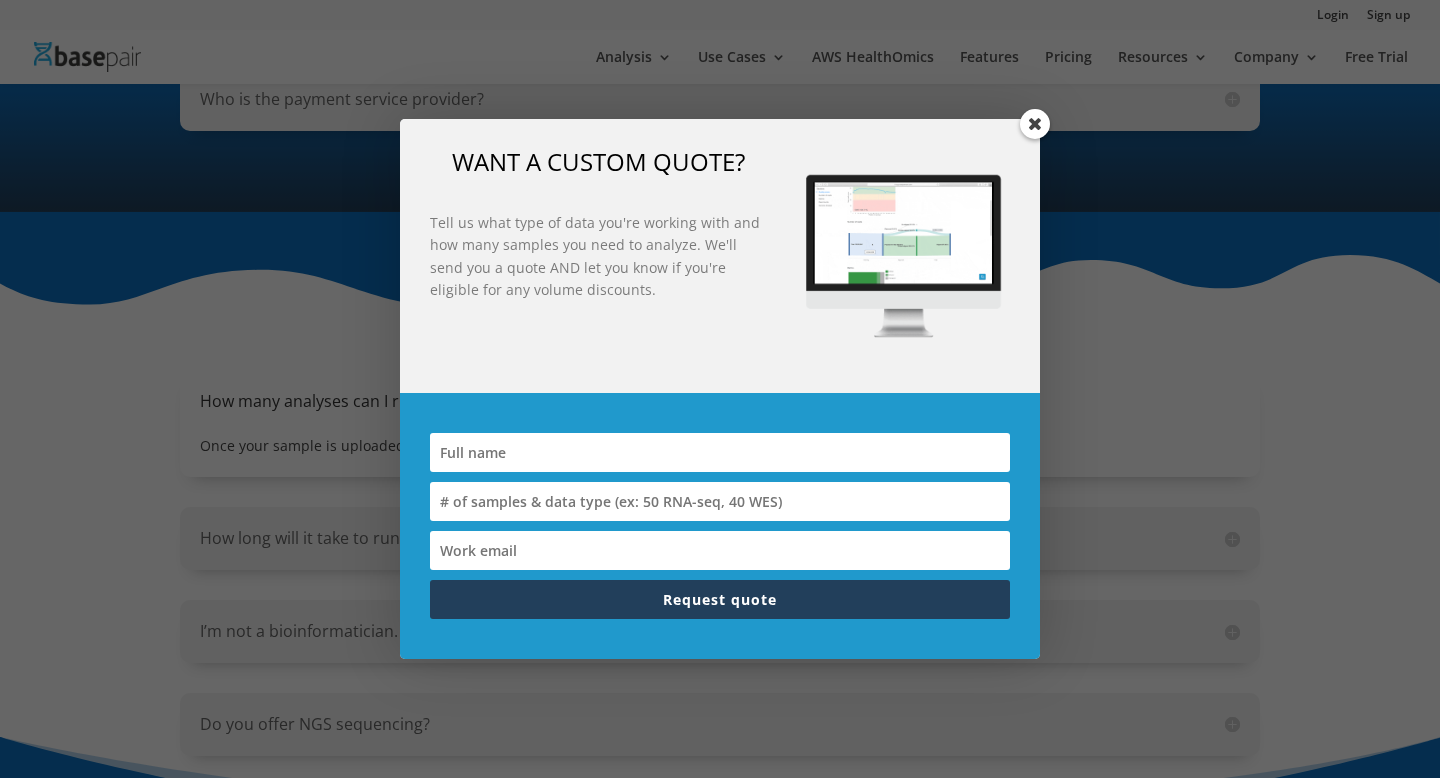 click on "WANT A CUSTOM QUOTE?
Tell us what type of data you're working with and how many samples you need to analyze. We'll send you a quote AND let you know if you're eligible for any volume discounts.
Request quote
Thanks for your inquiry. We'll be in touch shortly." at bounding box center (720, 389) 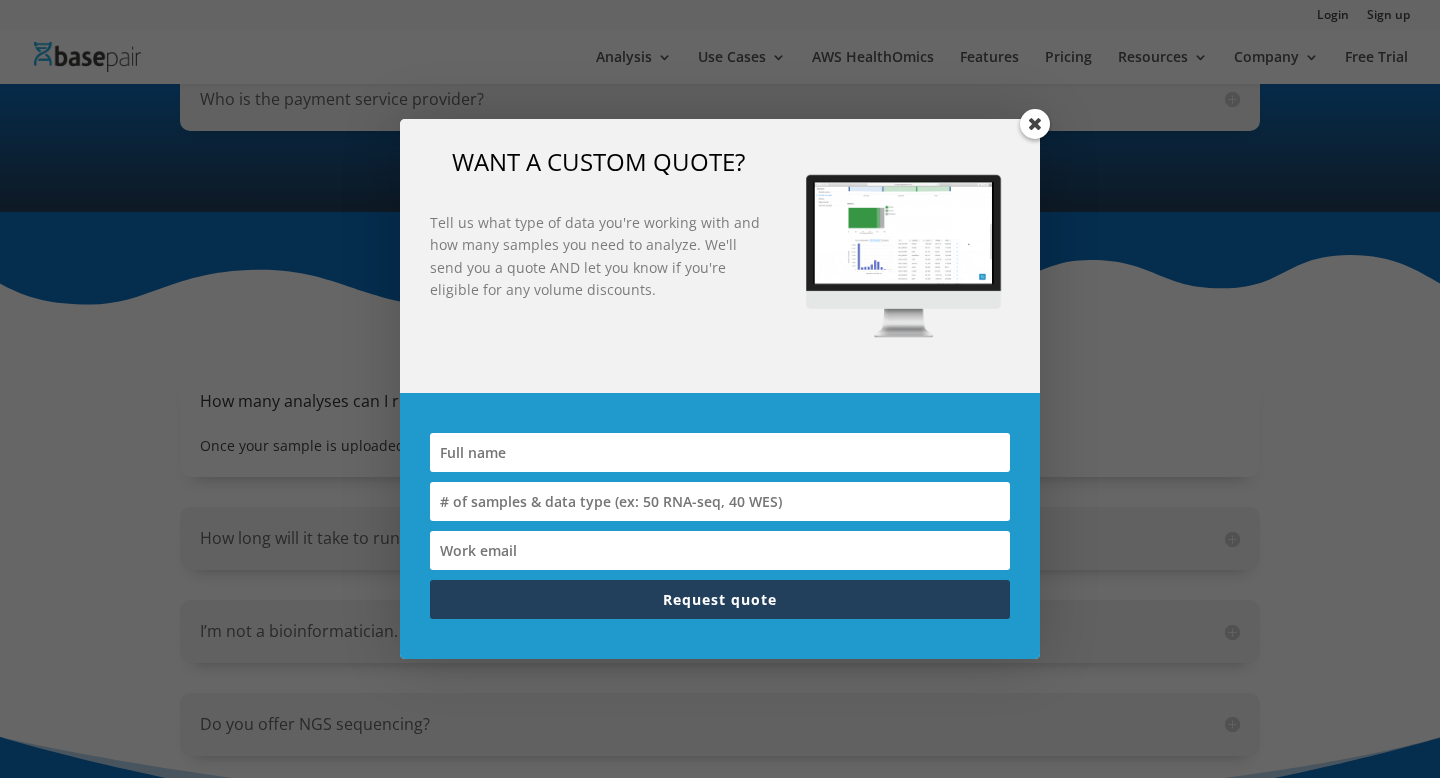 click at bounding box center (1035, 124) 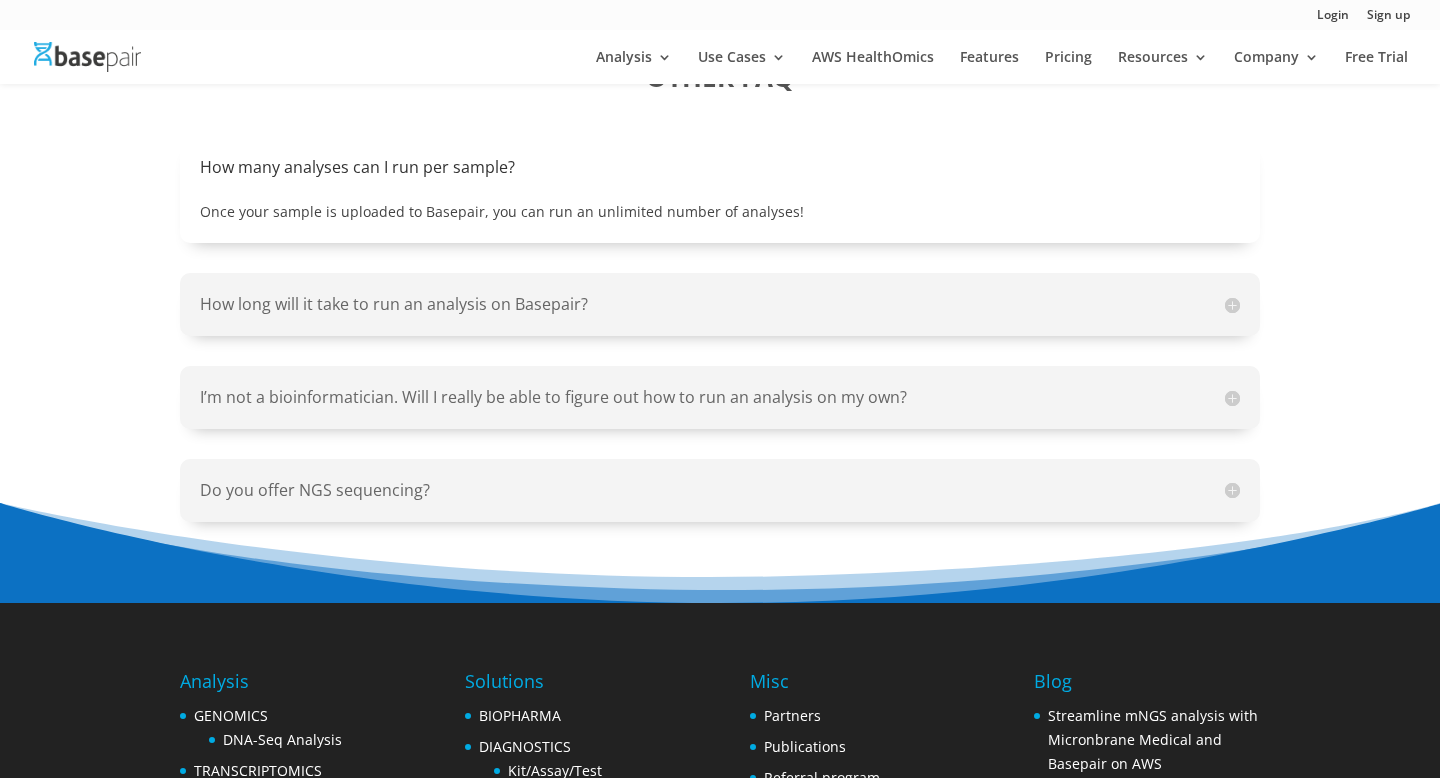 scroll, scrollTop: 2239, scrollLeft: 0, axis: vertical 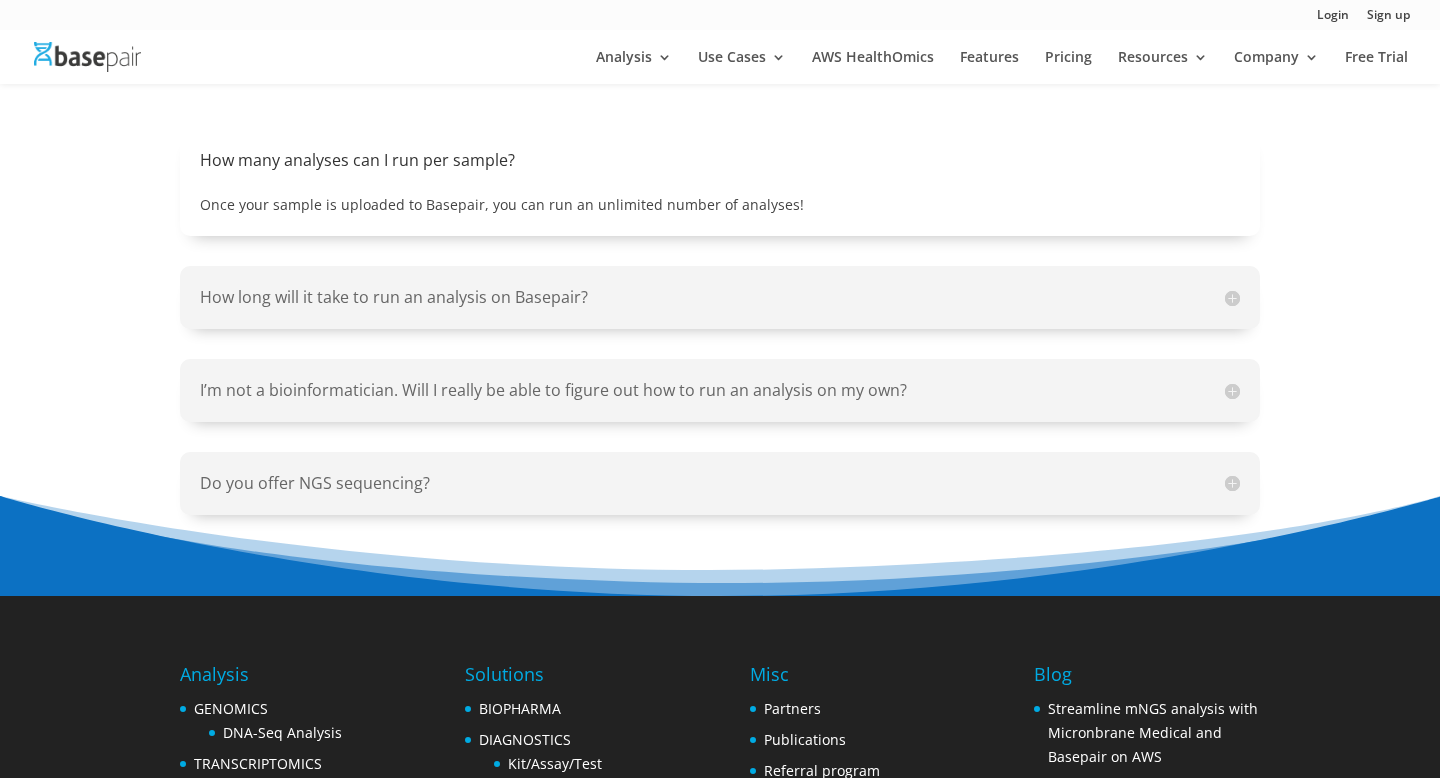click on "How long will it take to run an analysis on Basepair?" at bounding box center (720, 297) 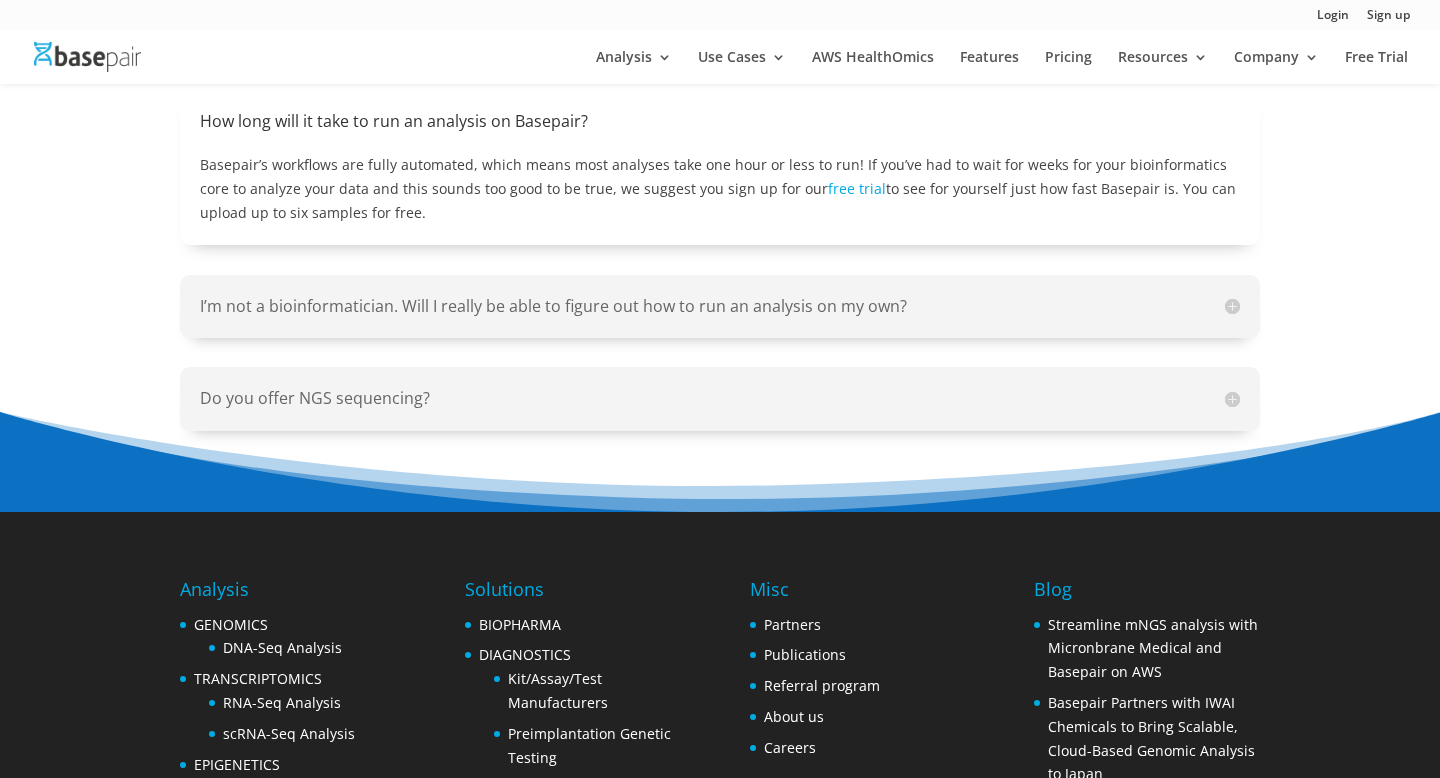 scroll, scrollTop: 2380, scrollLeft: 0, axis: vertical 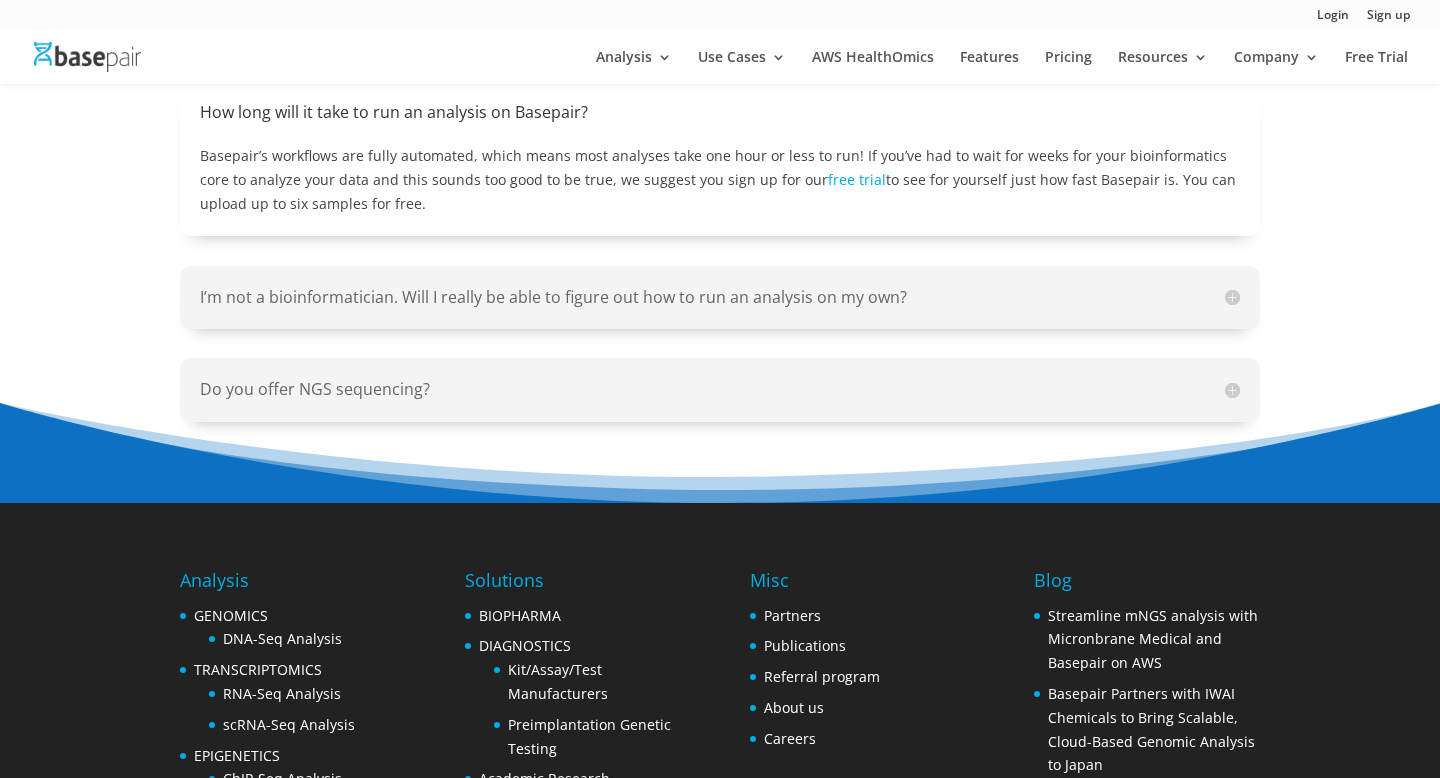 click on "I’m not a bioinformatician. Will I really be able to figure out how to run an analysis on my own?" at bounding box center (720, 297) 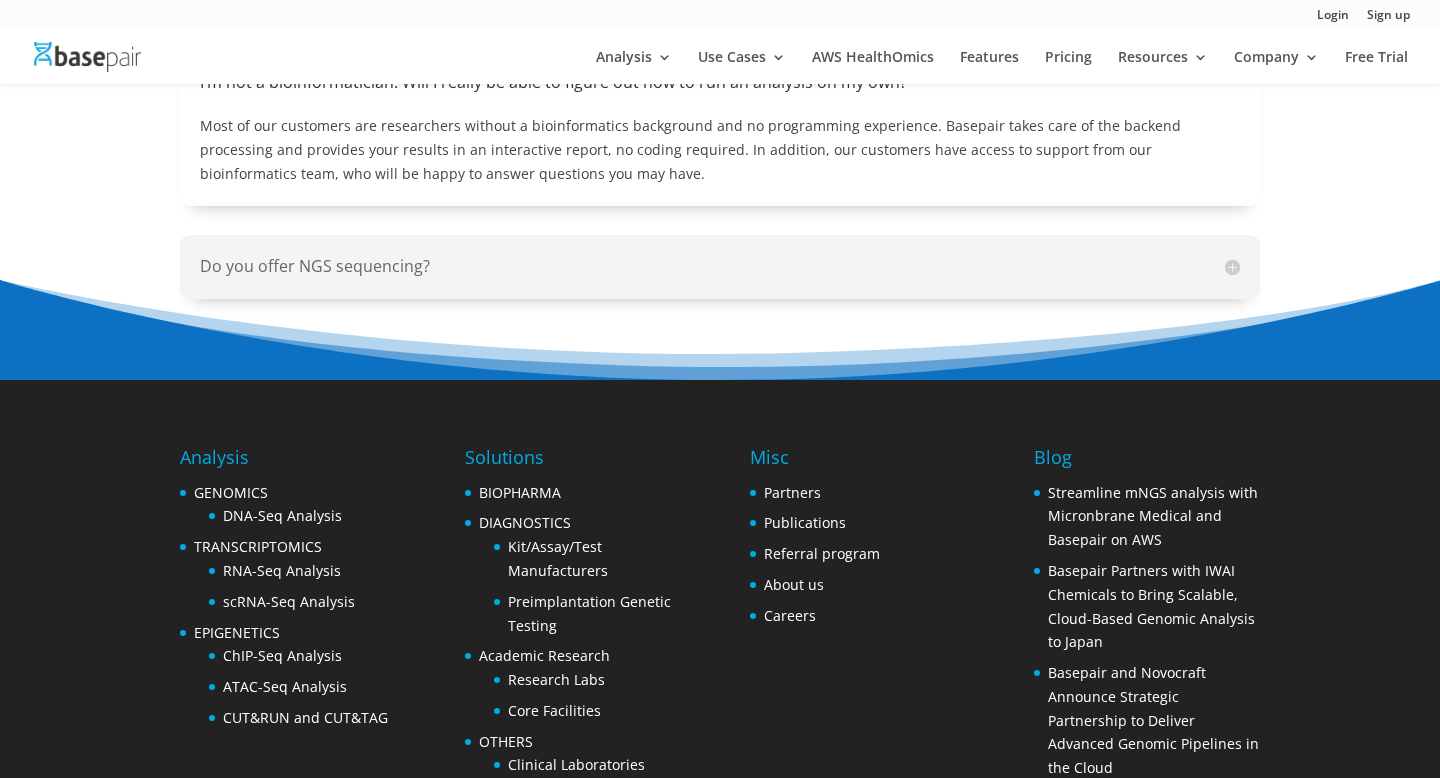 scroll, scrollTop: 2504, scrollLeft: 0, axis: vertical 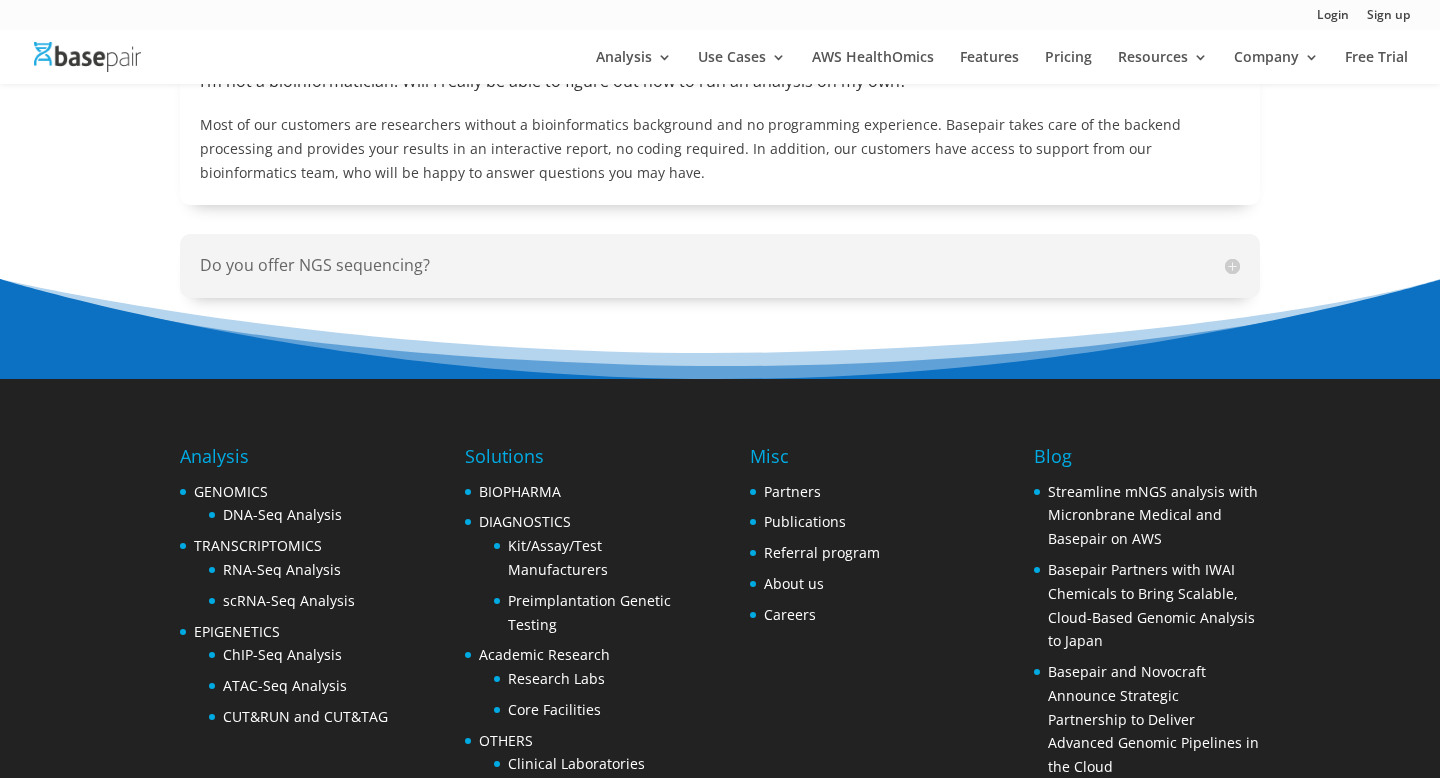 click on "Do you offer NGS sequencing?" at bounding box center (720, 265) 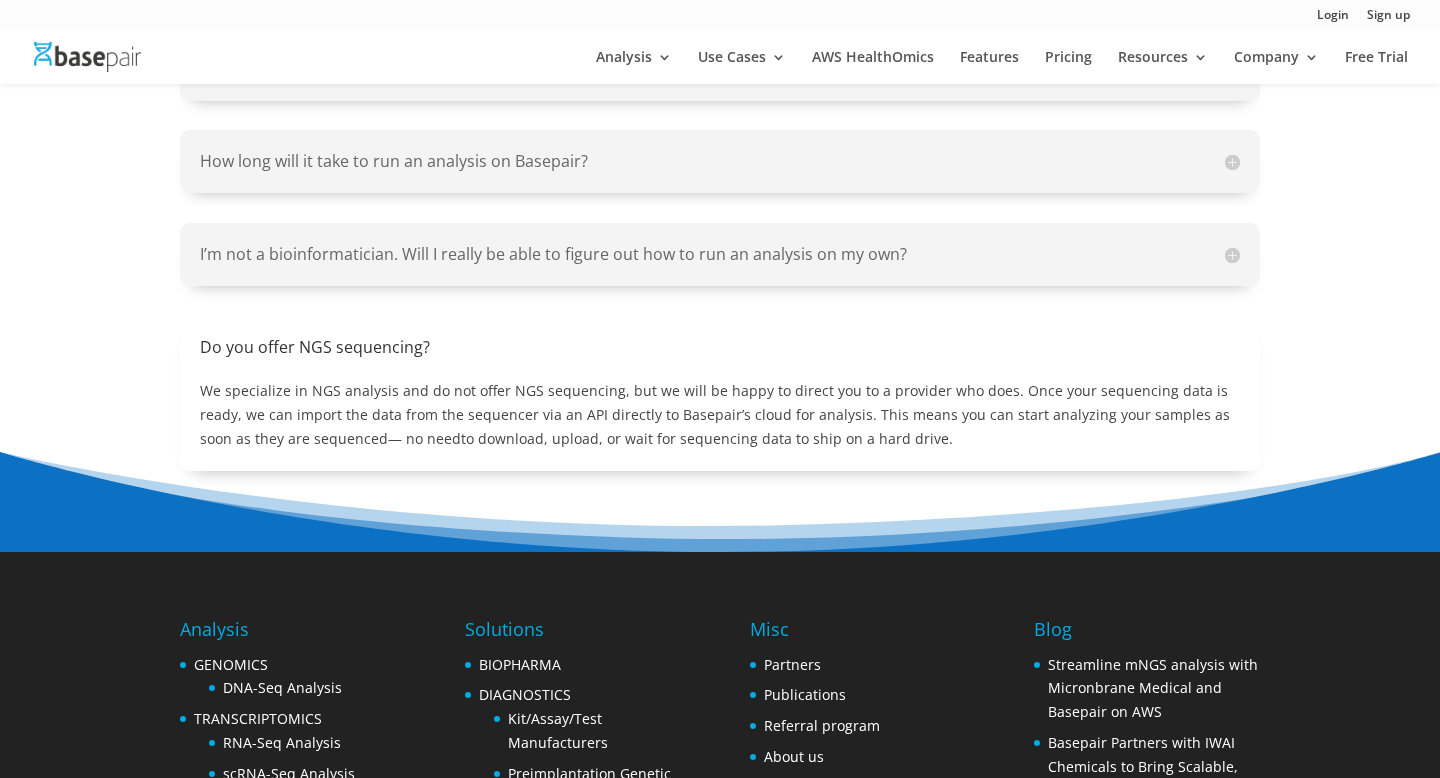 scroll, scrollTop: 2319, scrollLeft: 0, axis: vertical 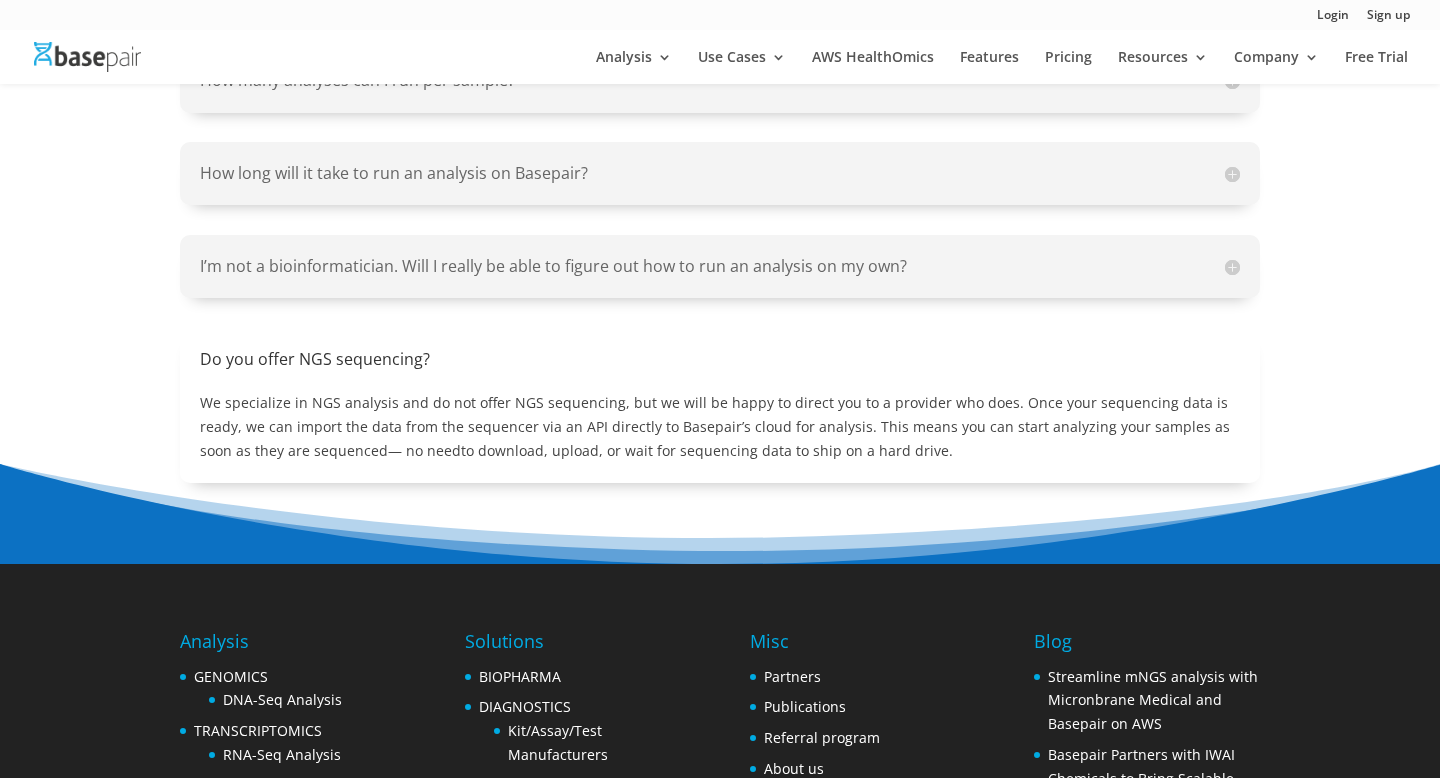click on "How many analyses can I run per sample?
Once your sample is uploaded to Basepair, you can run an unlimited number of analyses!
How long will it take to run an analysis on Basepair?
Basepair’s workflows are fully automated, which means most analyses take one hour or less to run! If you’ve had to wait for weeks for your bioinformatics core to analyze your data and this sounds too good to be true, we suggest you sign up for our  free trial  to see for yourself just how fast Basepair is. You can upload up to six samples for free.
I’m not a bioinformatician. Will I really be able to figure out how to run an analysis on my own?
Do you offer NGS sequencing?
— no need  to download, upload, or wait for sequencing data to ship on a hard drive." at bounding box center [720, 265] 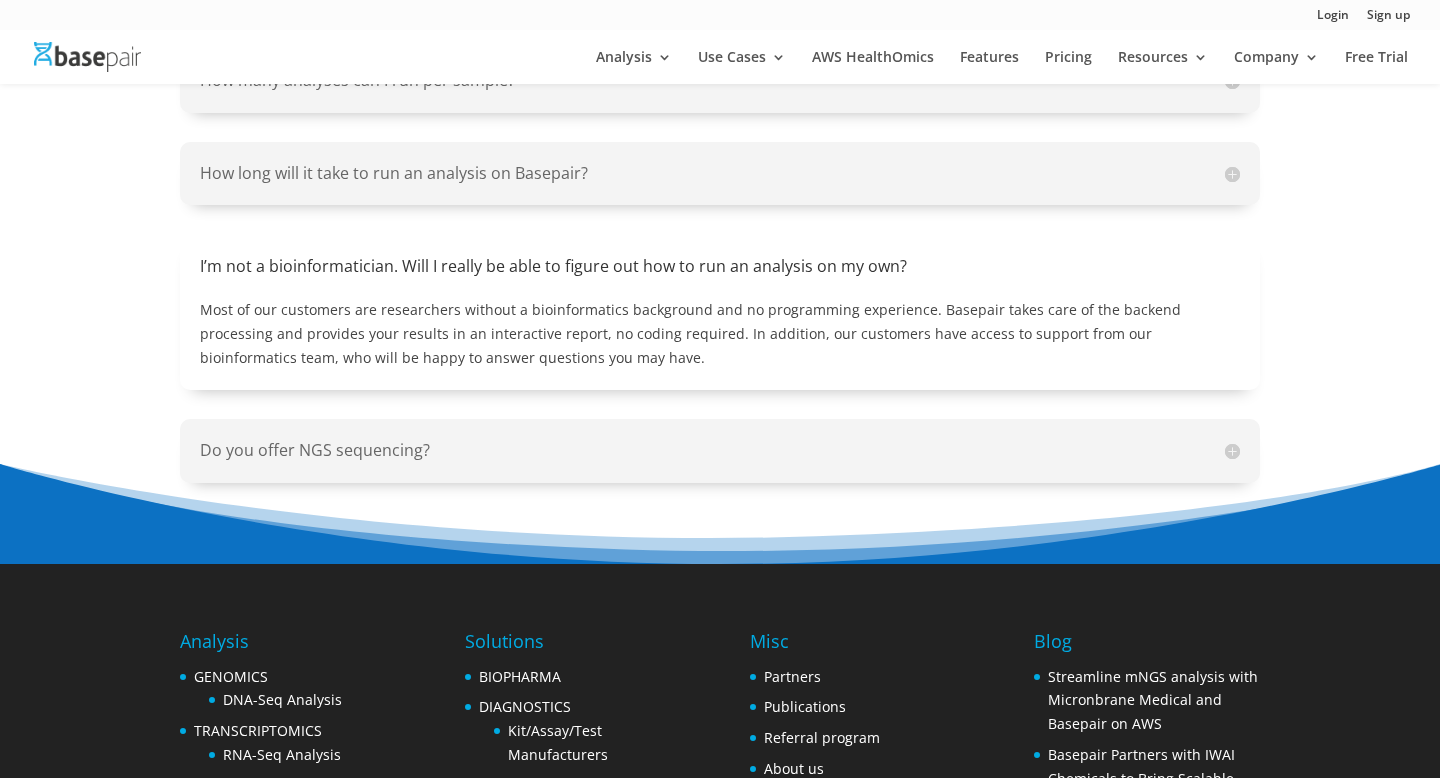 click on "OTHER FAQ
How many analyses can I run per sample?
Once your sample is uploaded to Basepair, you can run an unlimited number of analyses!
How long will it take to run an analysis on Basepair?
Basepair’s workflows are fully automated, which means most analyses take one hour or less to run! If you’ve had to wait for weeks for your bioinformatics core to analyze your data and this sounds too good to be true, we suggest you sign up for our  free trial  to see for yourself just how fast Basepair is. You can upload up to six samples for free.
I’m not a bioinformatician. Will I really be able to figure out how to run an analysis on my own?
Do you offer NGS sequencing?
— no need" at bounding box center [720, 227] 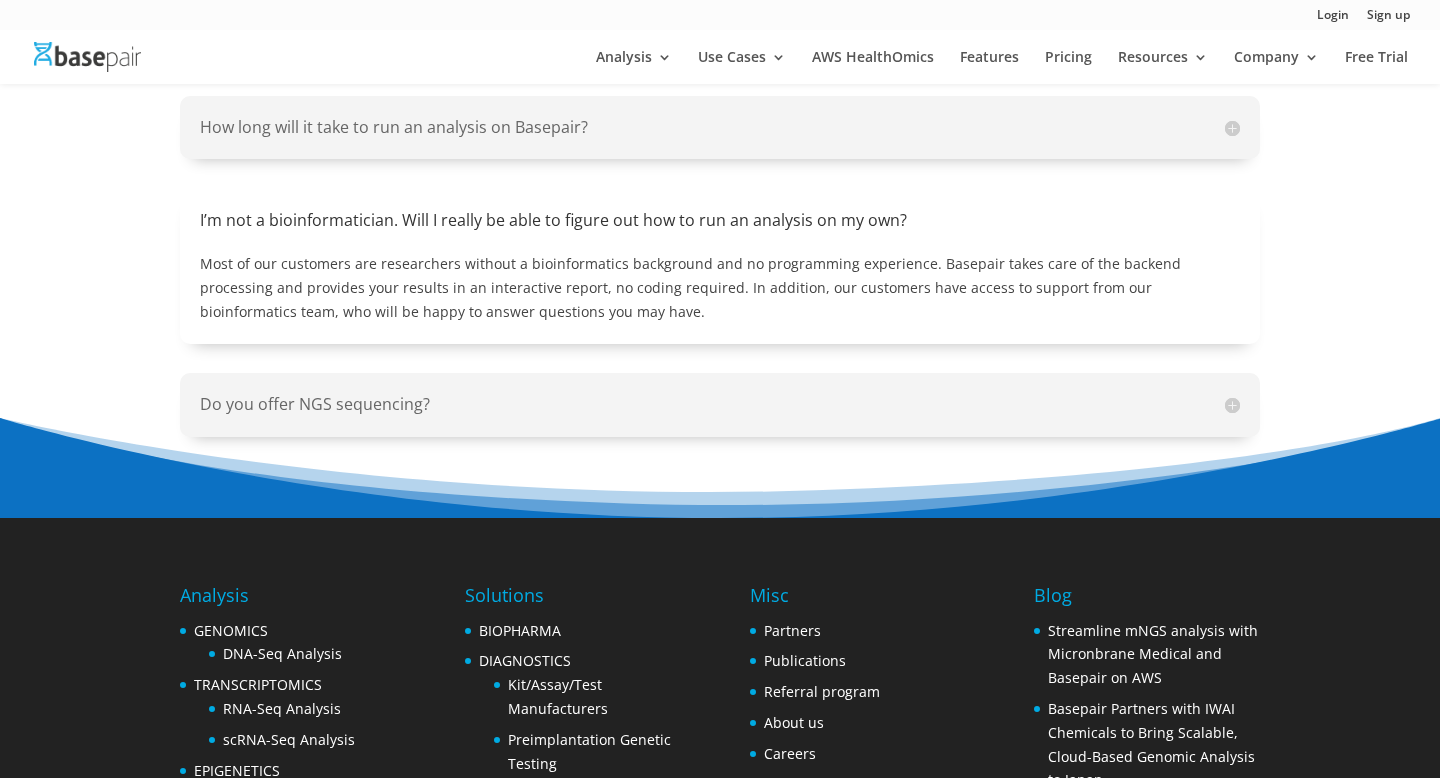 scroll, scrollTop: 2368, scrollLeft: 0, axis: vertical 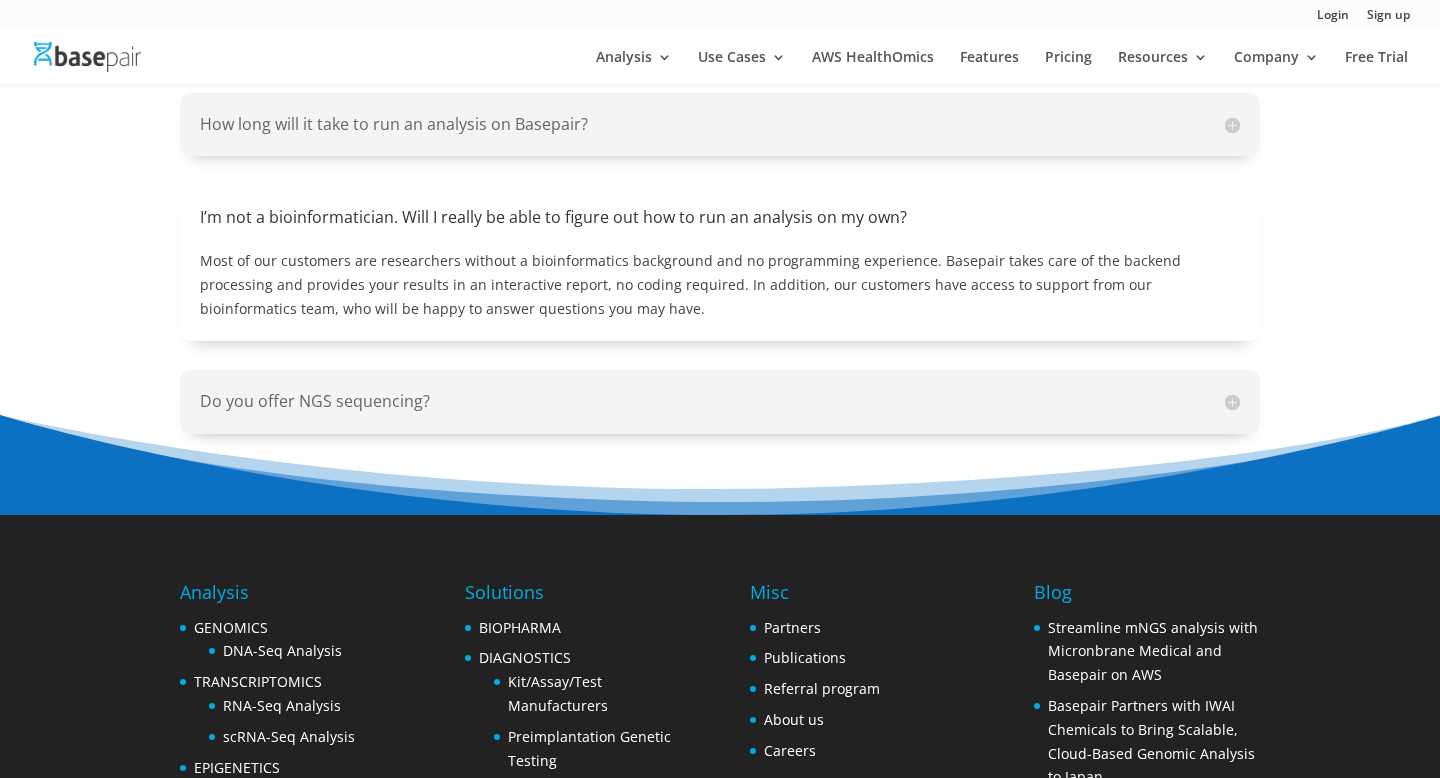 click on "Do you offer NGS sequencing?" at bounding box center [720, 401] 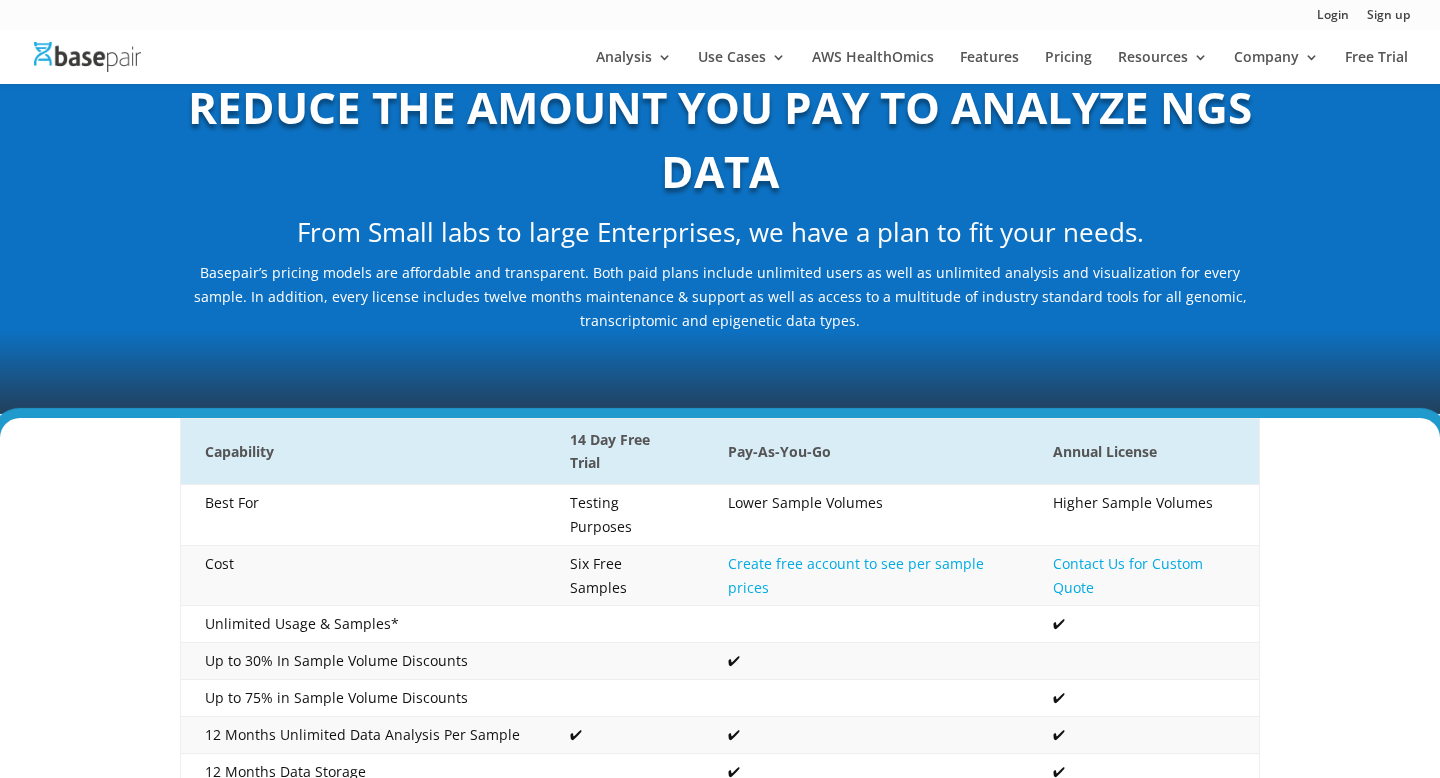 scroll, scrollTop: 0, scrollLeft: 0, axis: both 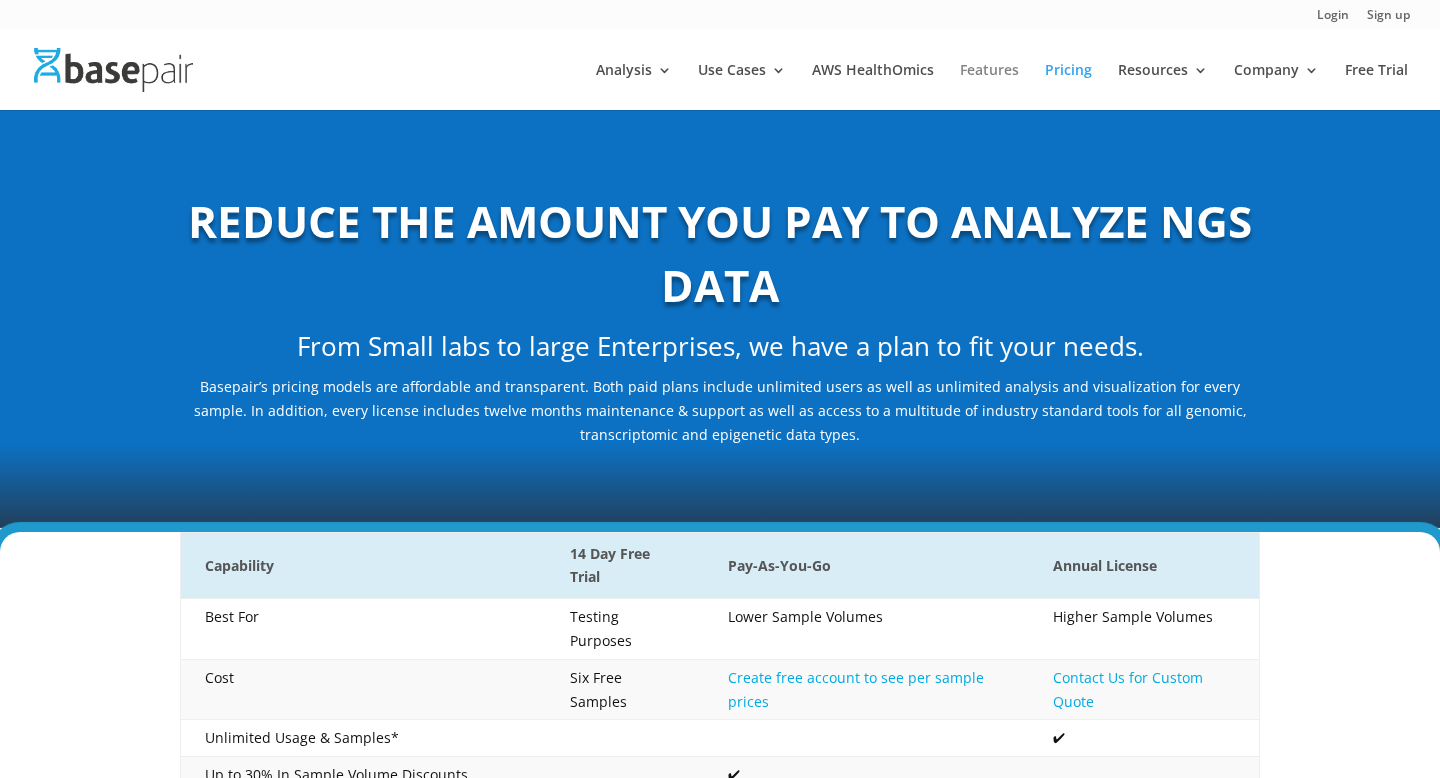 click on "Features" at bounding box center [989, 86] 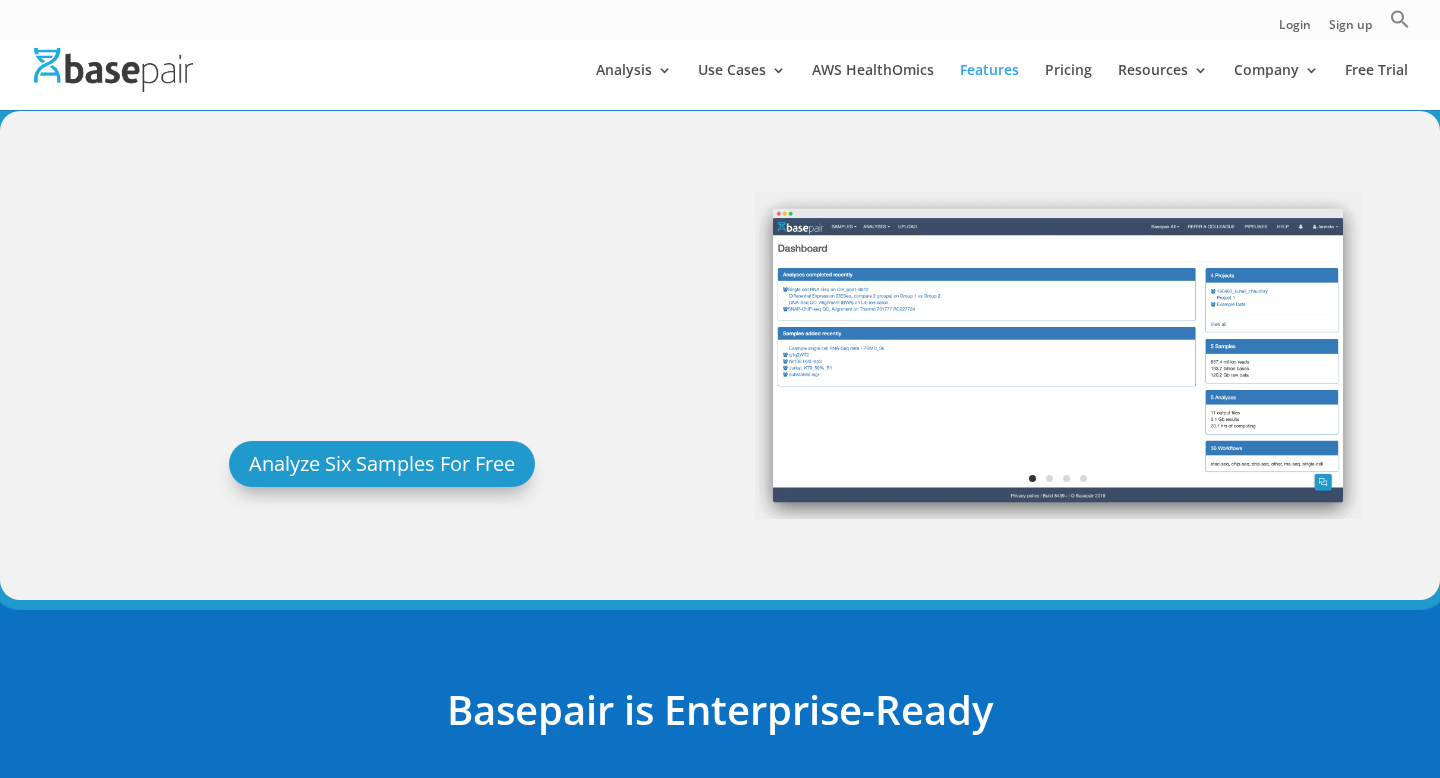 scroll, scrollTop: 0, scrollLeft: 0, axis: both 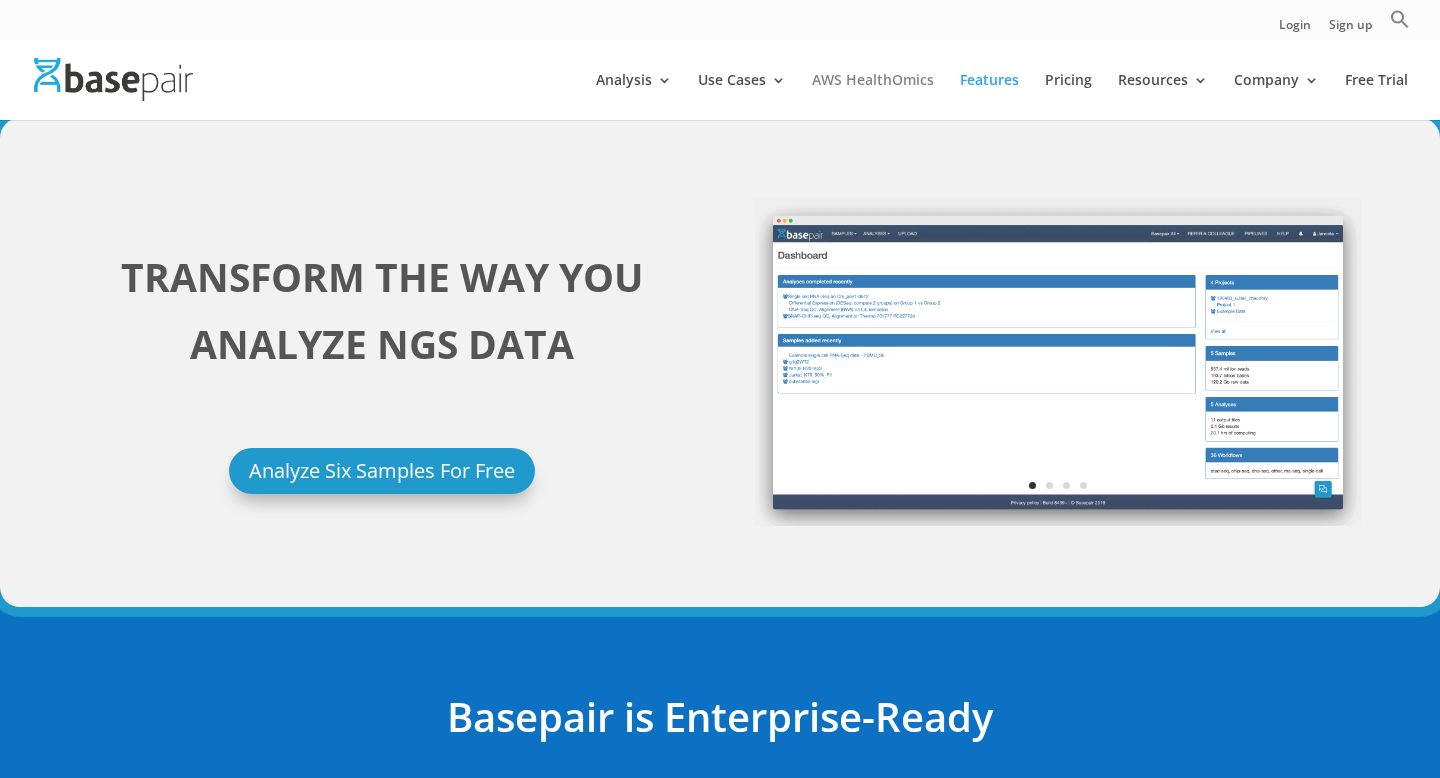 click on "AWS HealthOmics" at bounding box center [873, 96] 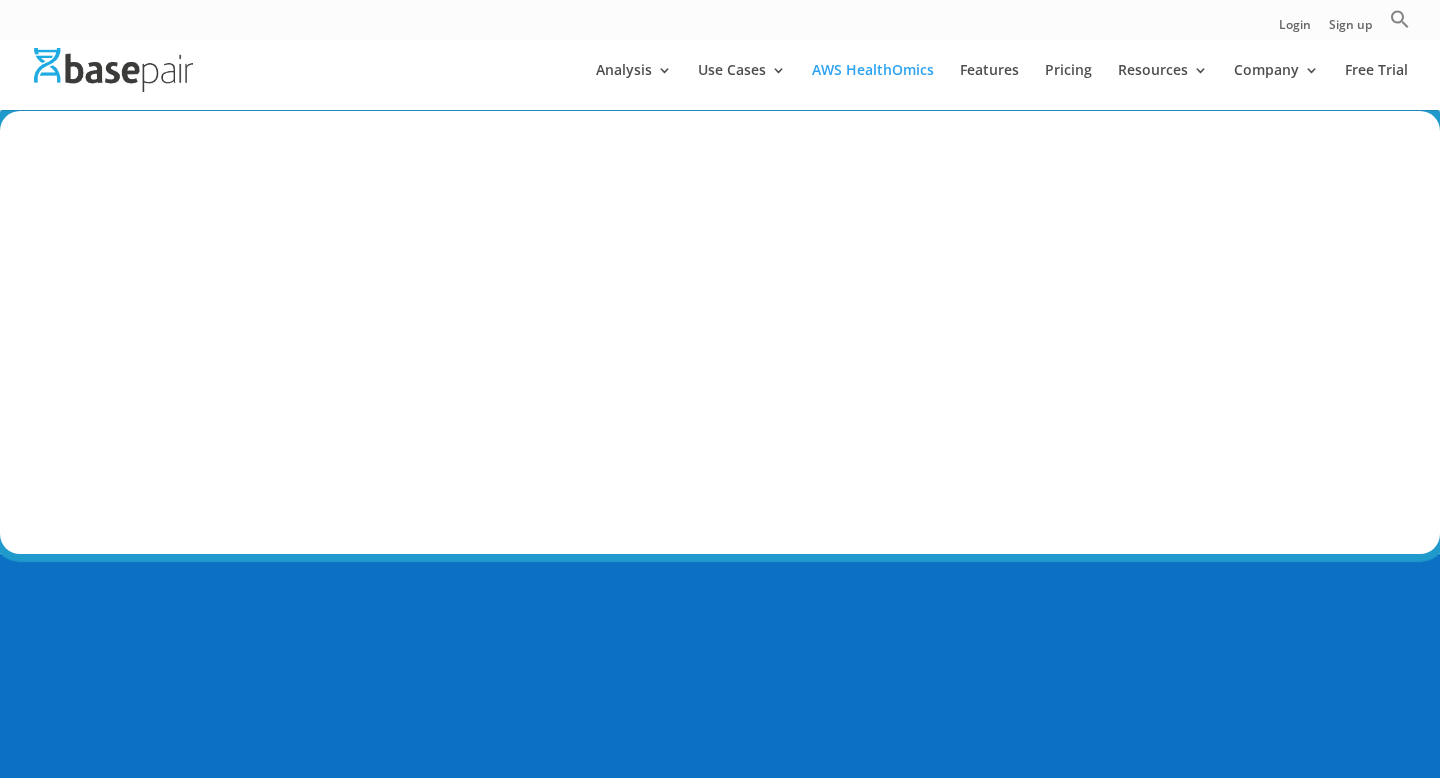 scroll, scrollTop: 0, scrollLeft: 0, axis: both 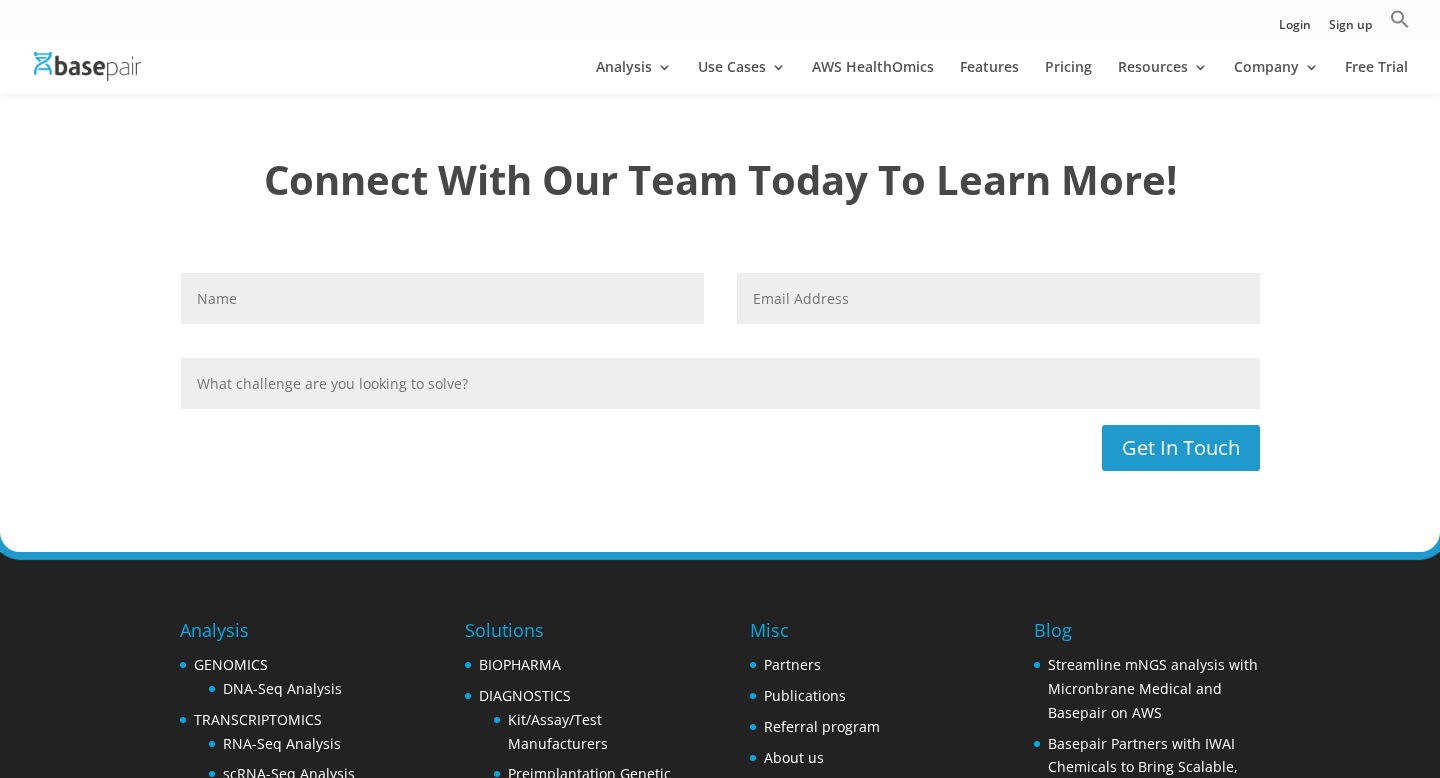 click on "Email Address" at bounding box center [998, 298] 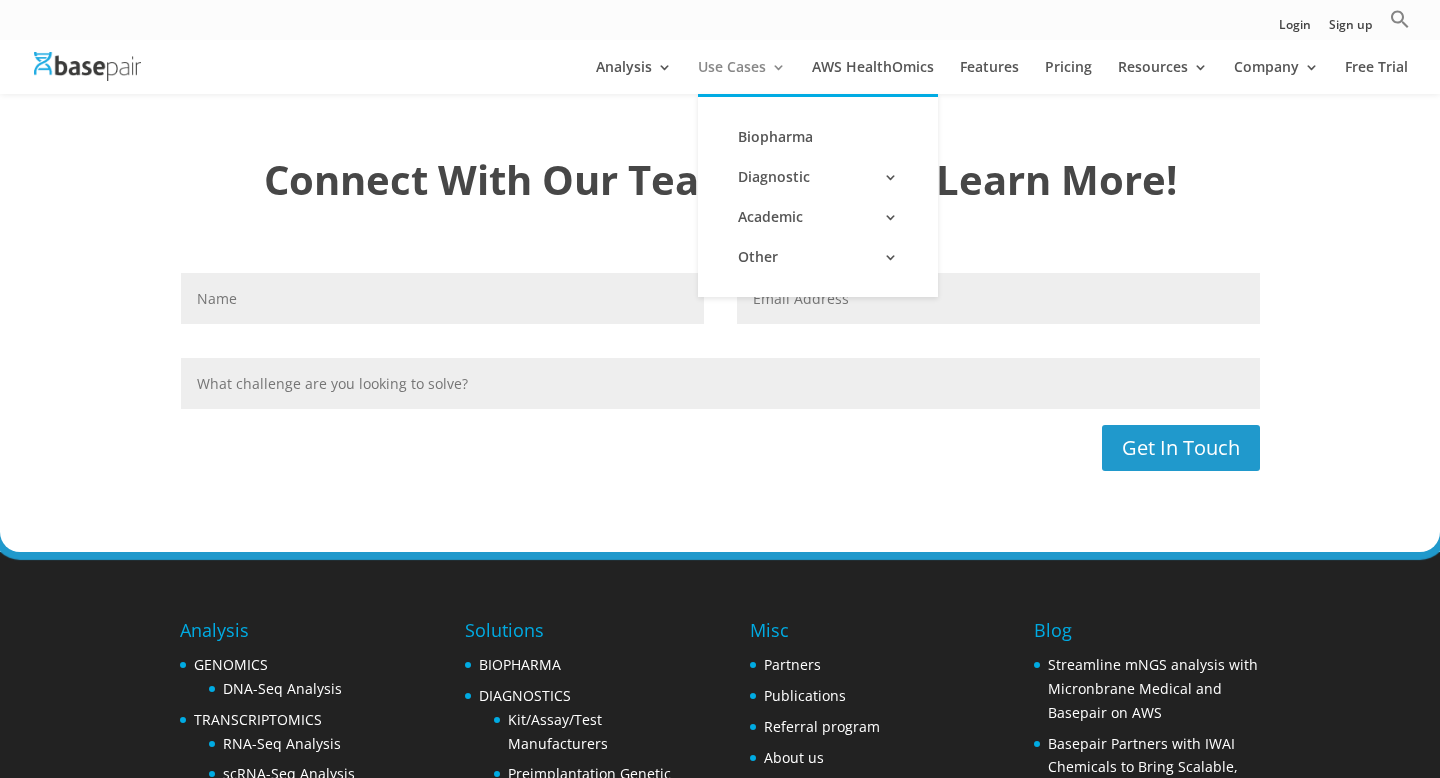 click on "Use Cases" at bounding box center [742, 77] 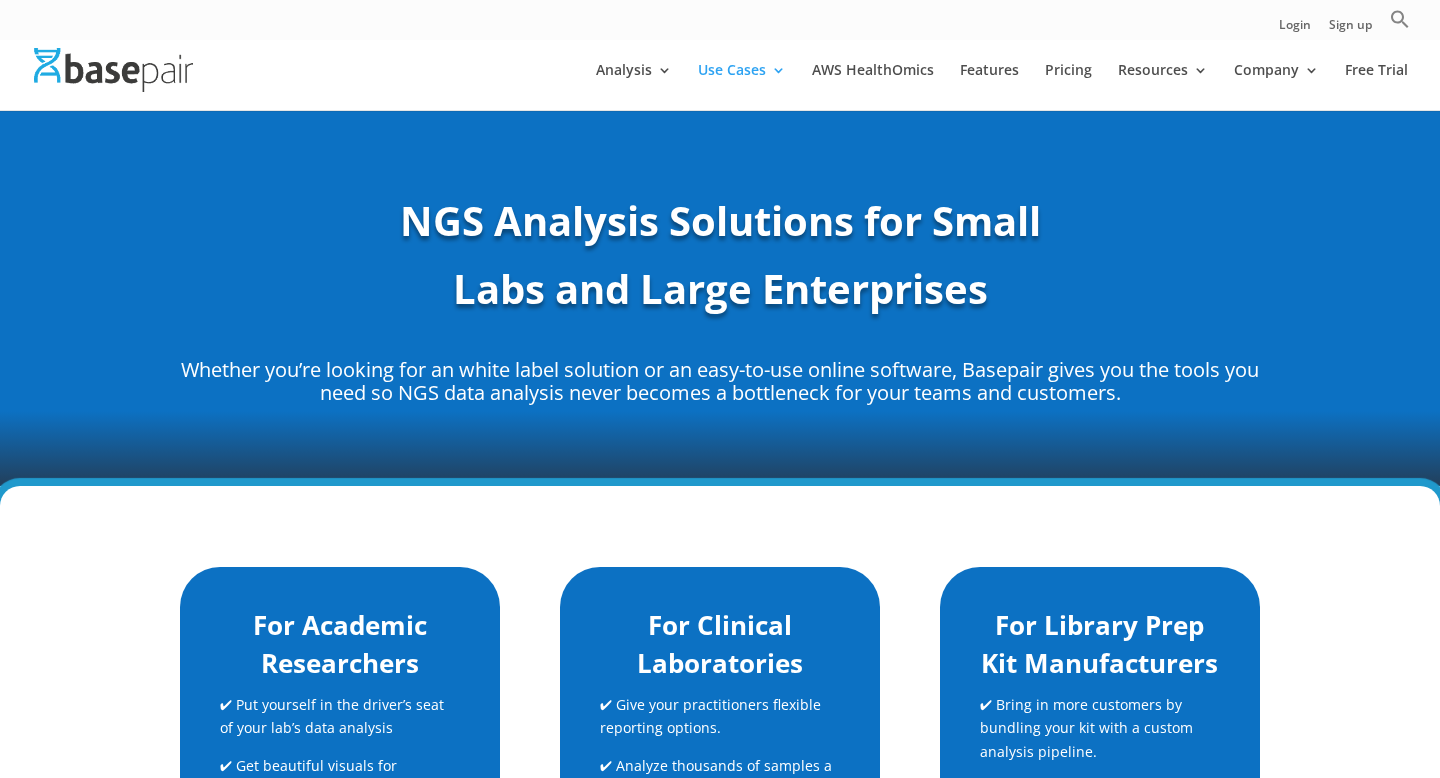 scroll, scrollTop: 0, scrollLeft: 0, axis: both 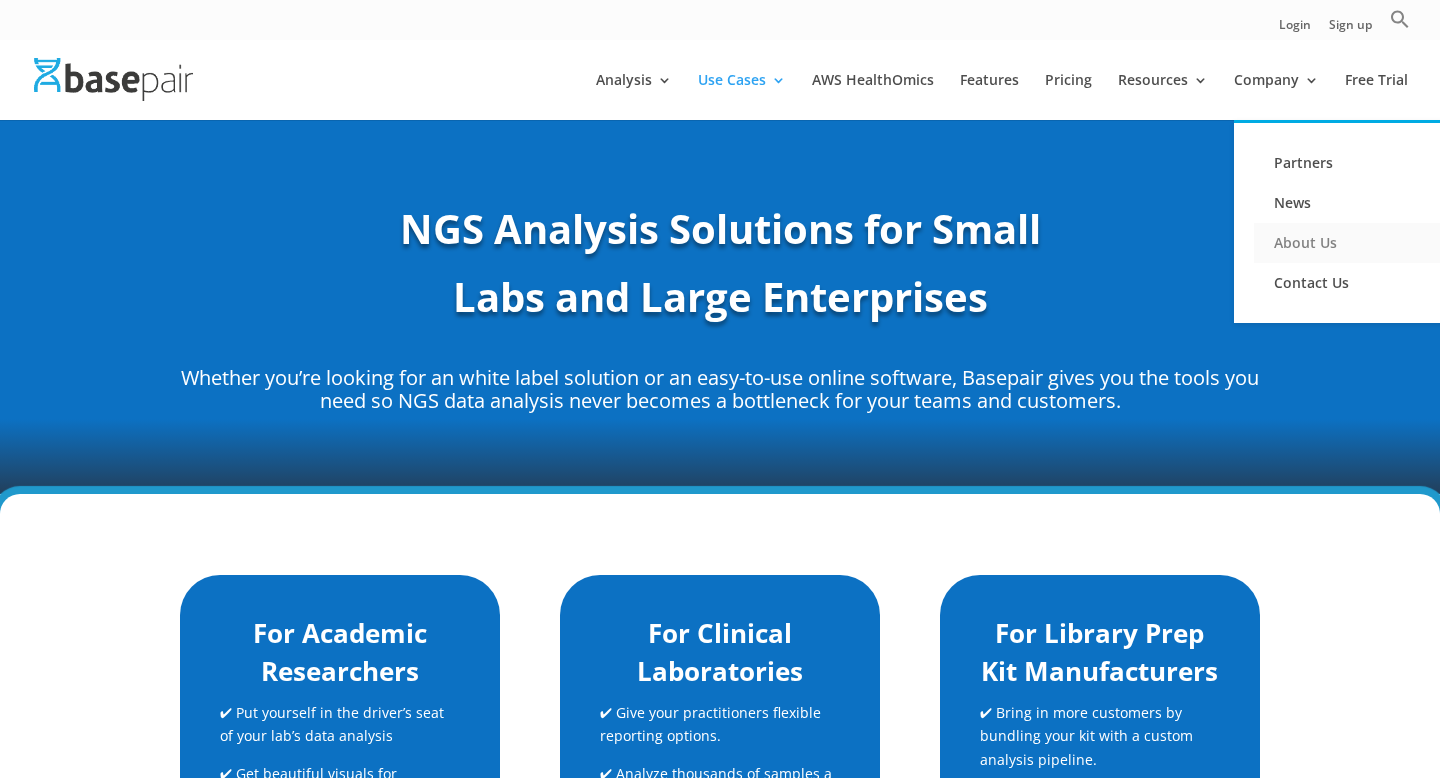 click on "About Us" at bounding box center [1354, 243] 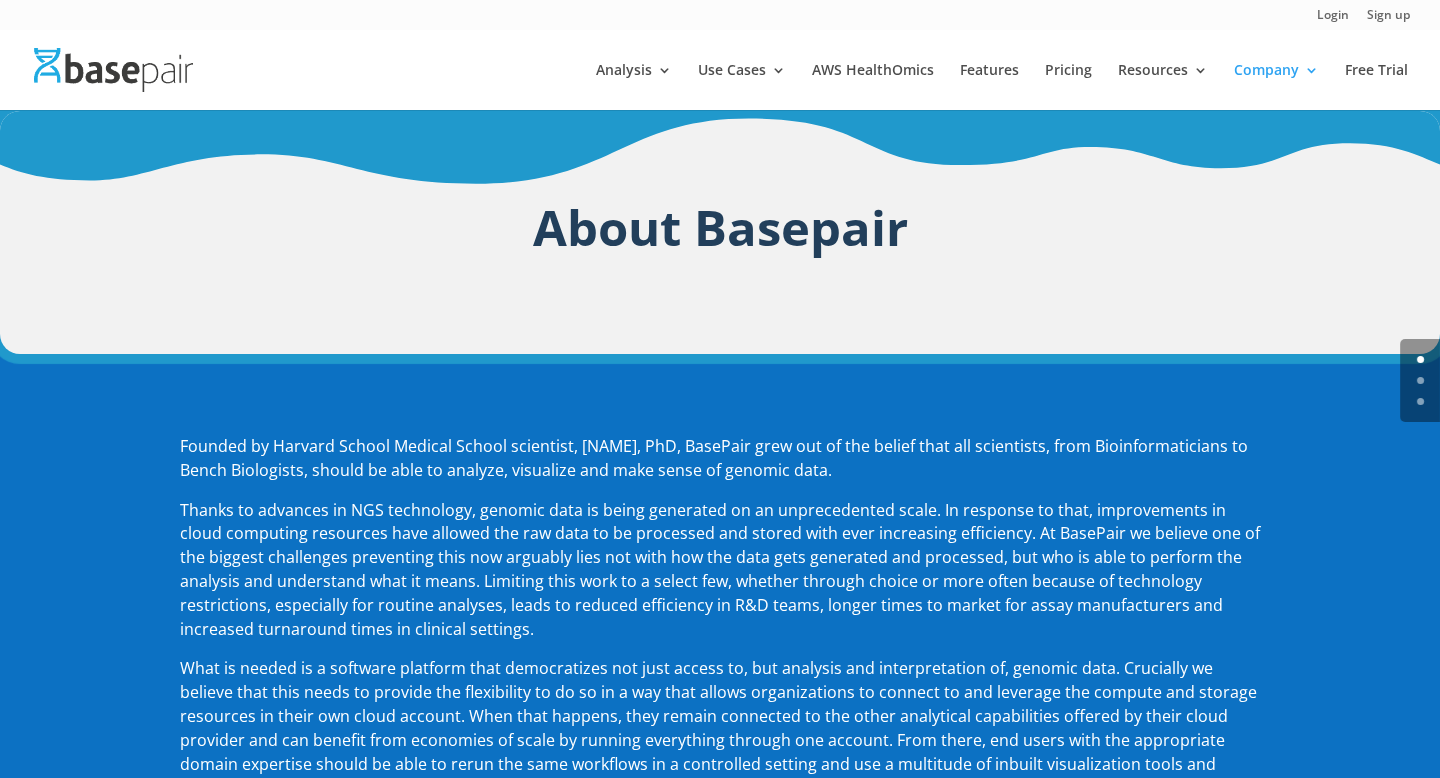scroll, scrollTop: 0, scrollLeft: 0, axis: both 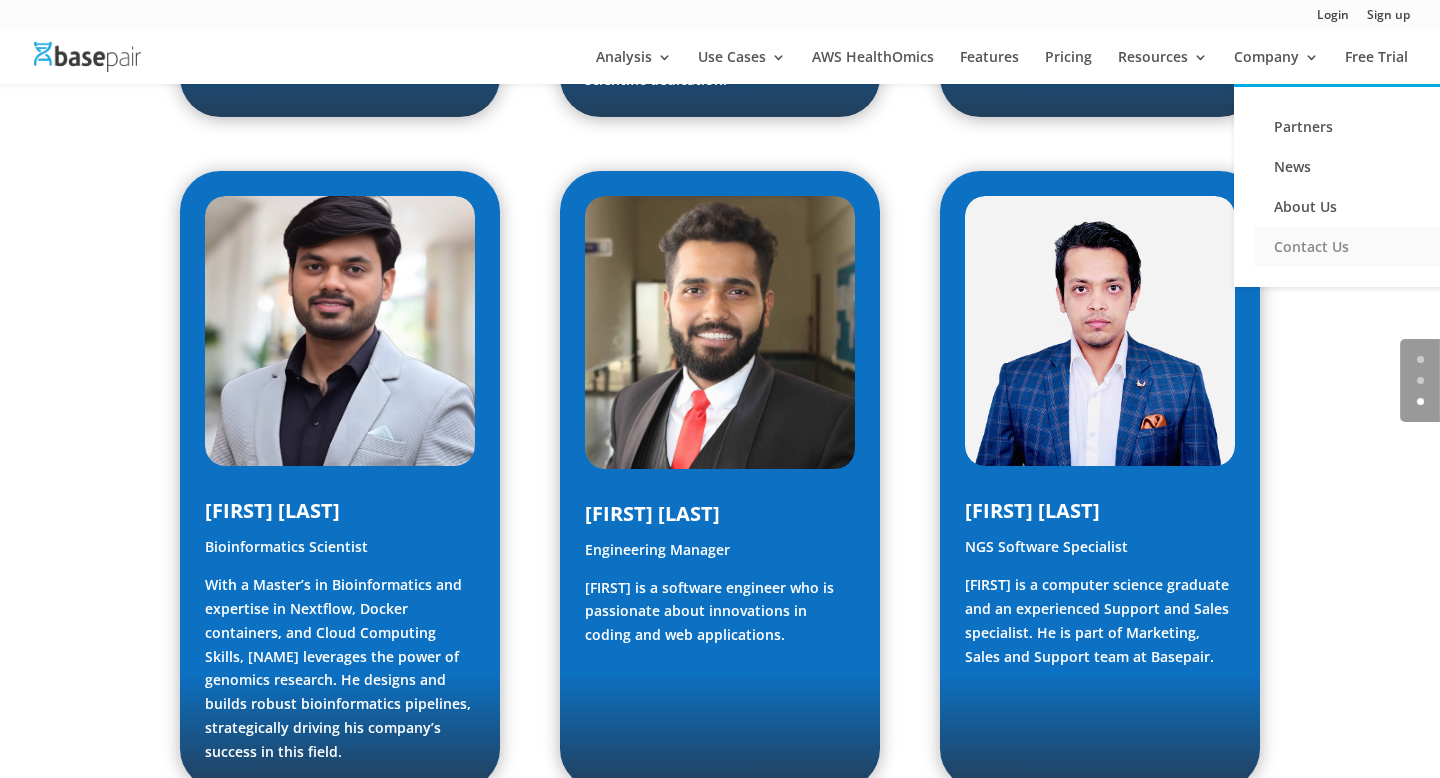 click on "Contact Us" at bounding box center [1354, 247] 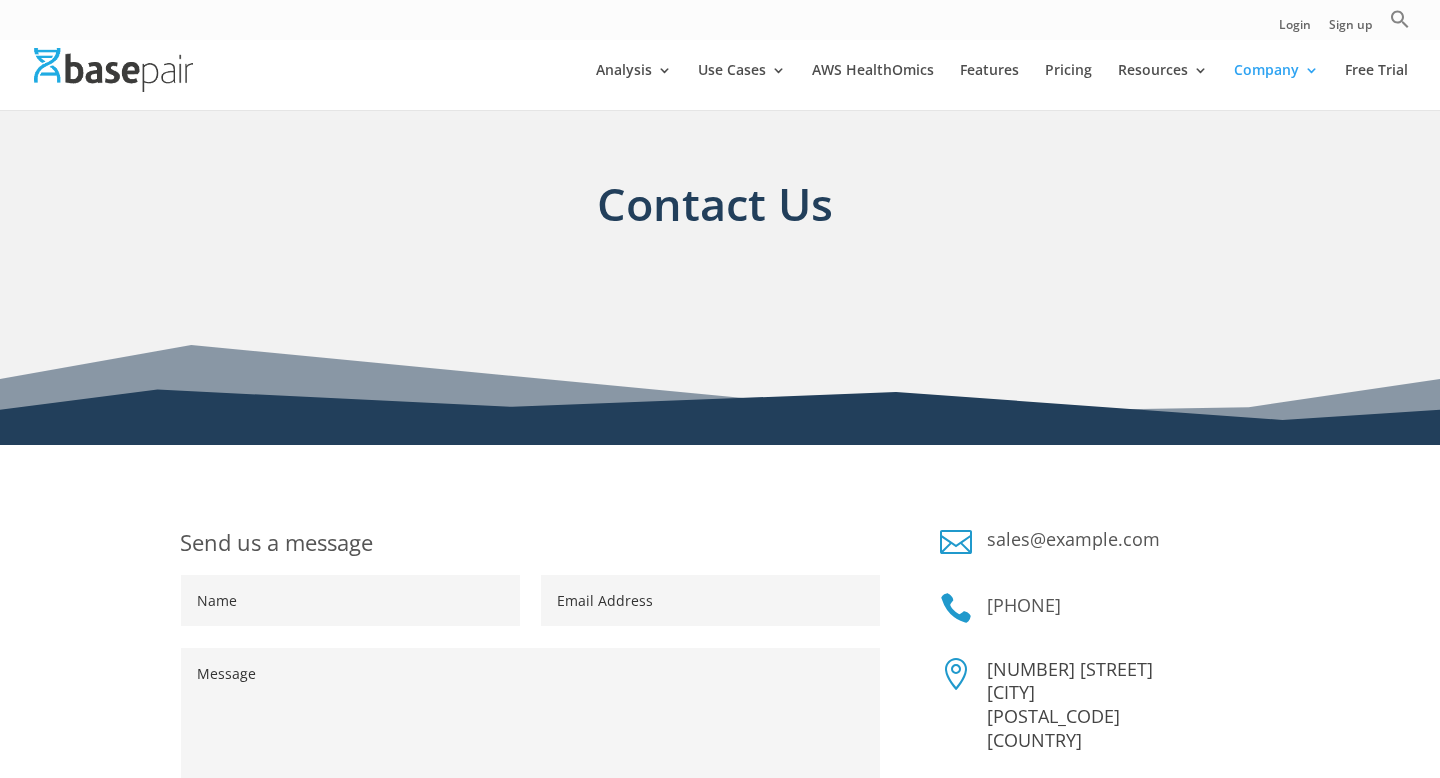 scroll, scrollTop: 0, scrollLeft: 0, axis: both 